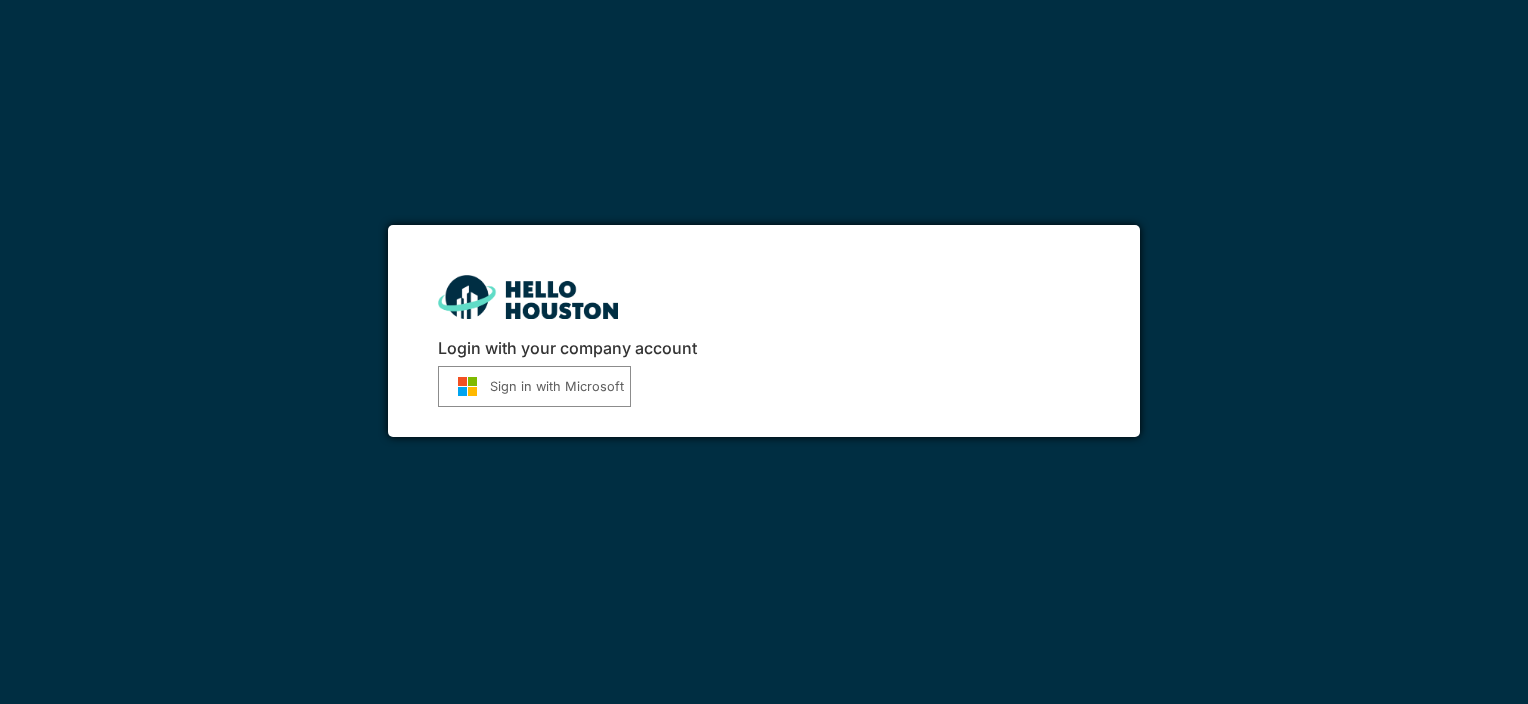 scroll, scrollTop: 0, scrollLeft: 0, axis: both 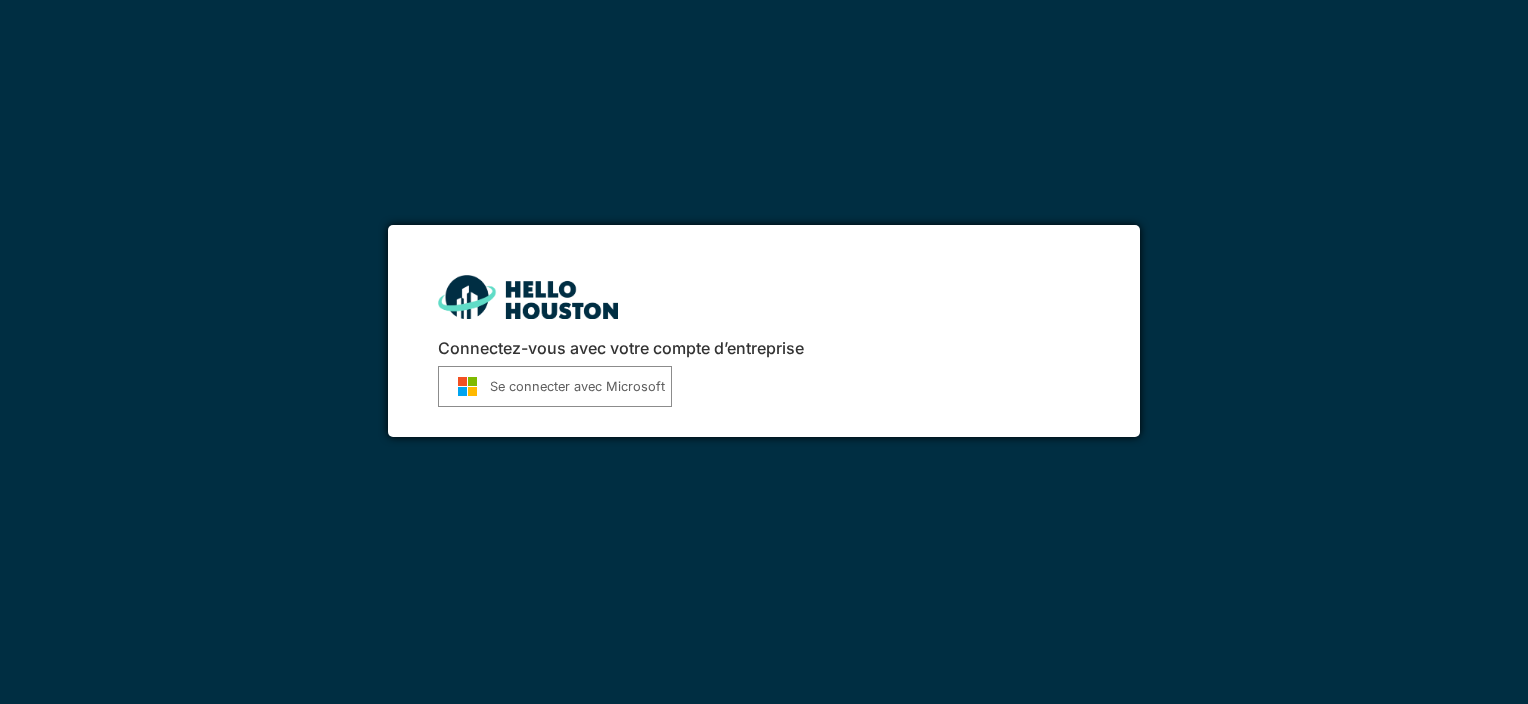click on "Se connecter avec Microsoft" at bounding box center (577, 386) 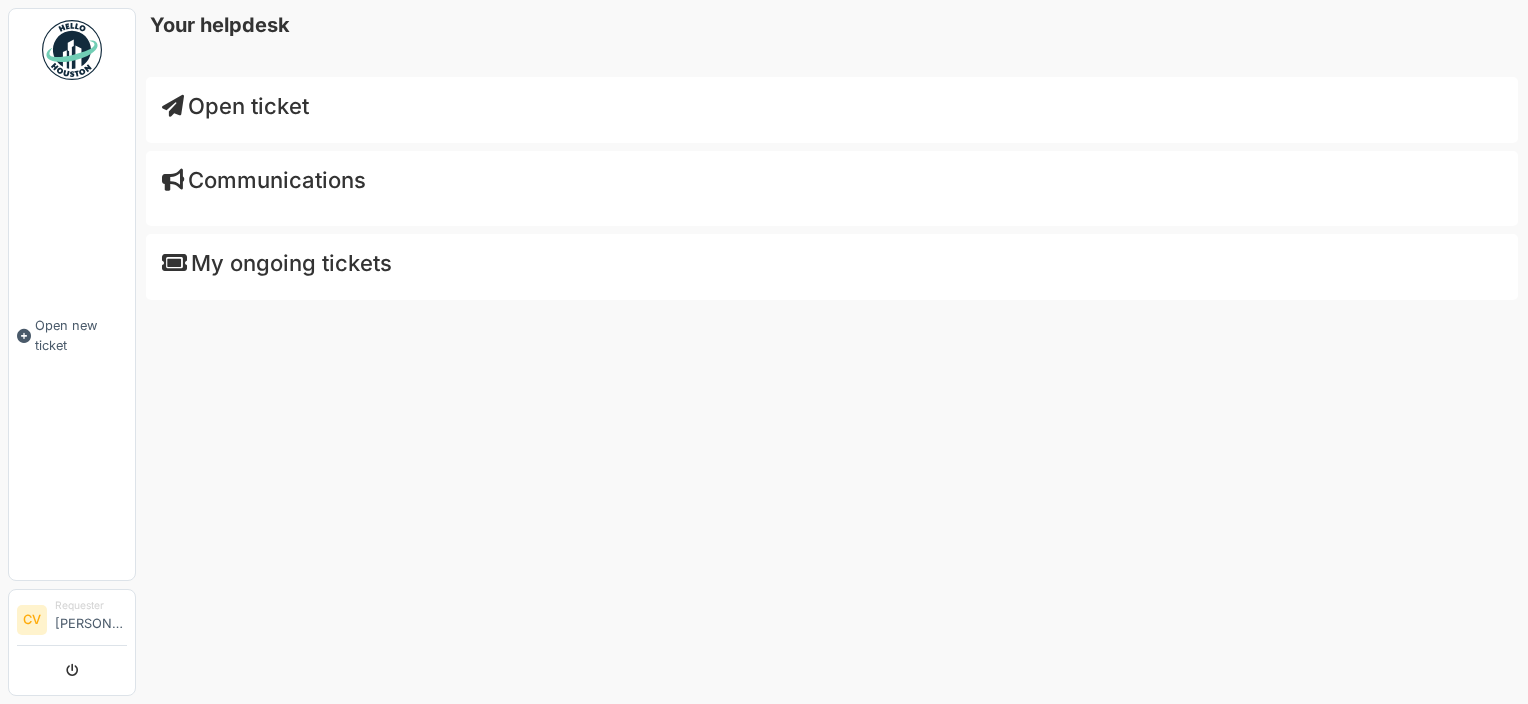 scroll, scrollTop: 0, scrollLeft: 0, axis: both 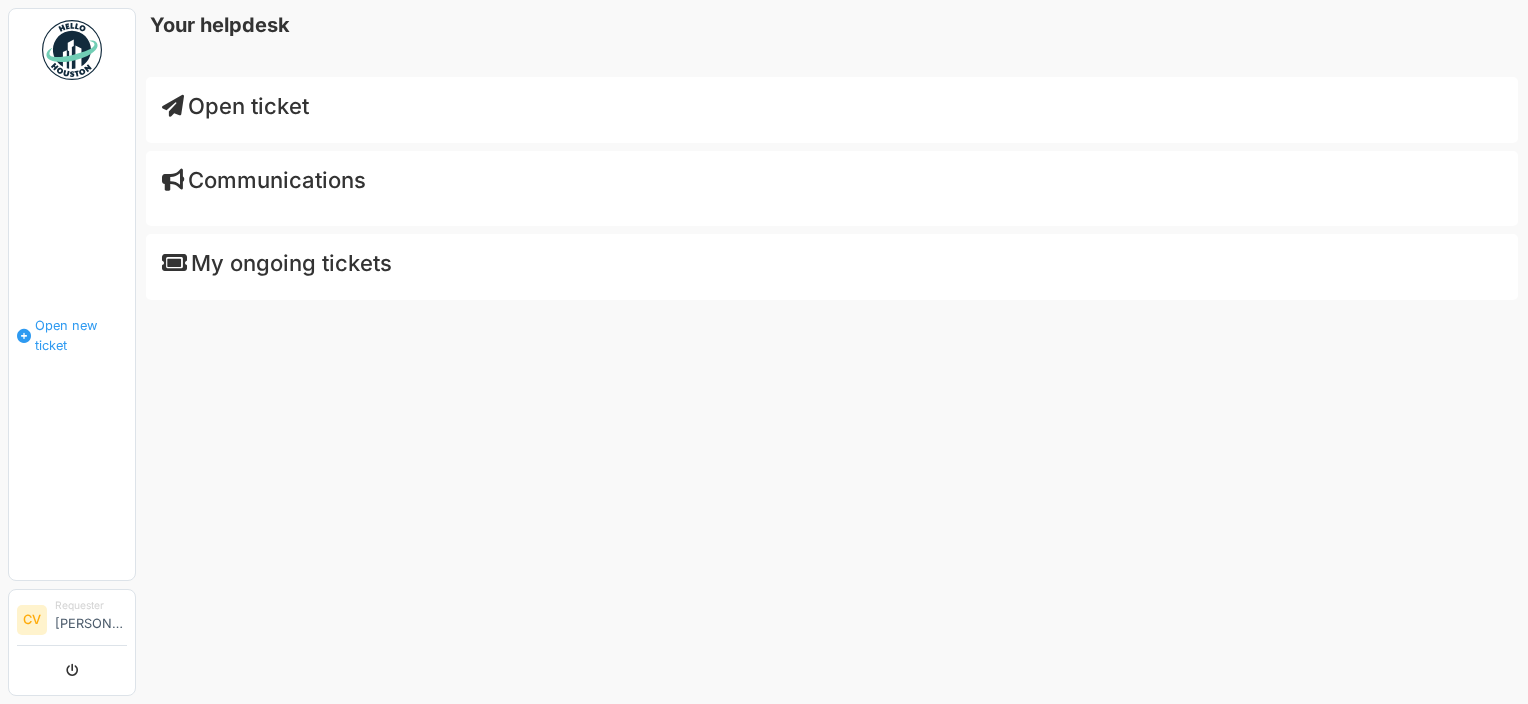 click on "Open new ticket" at bounding box center [81, 335] 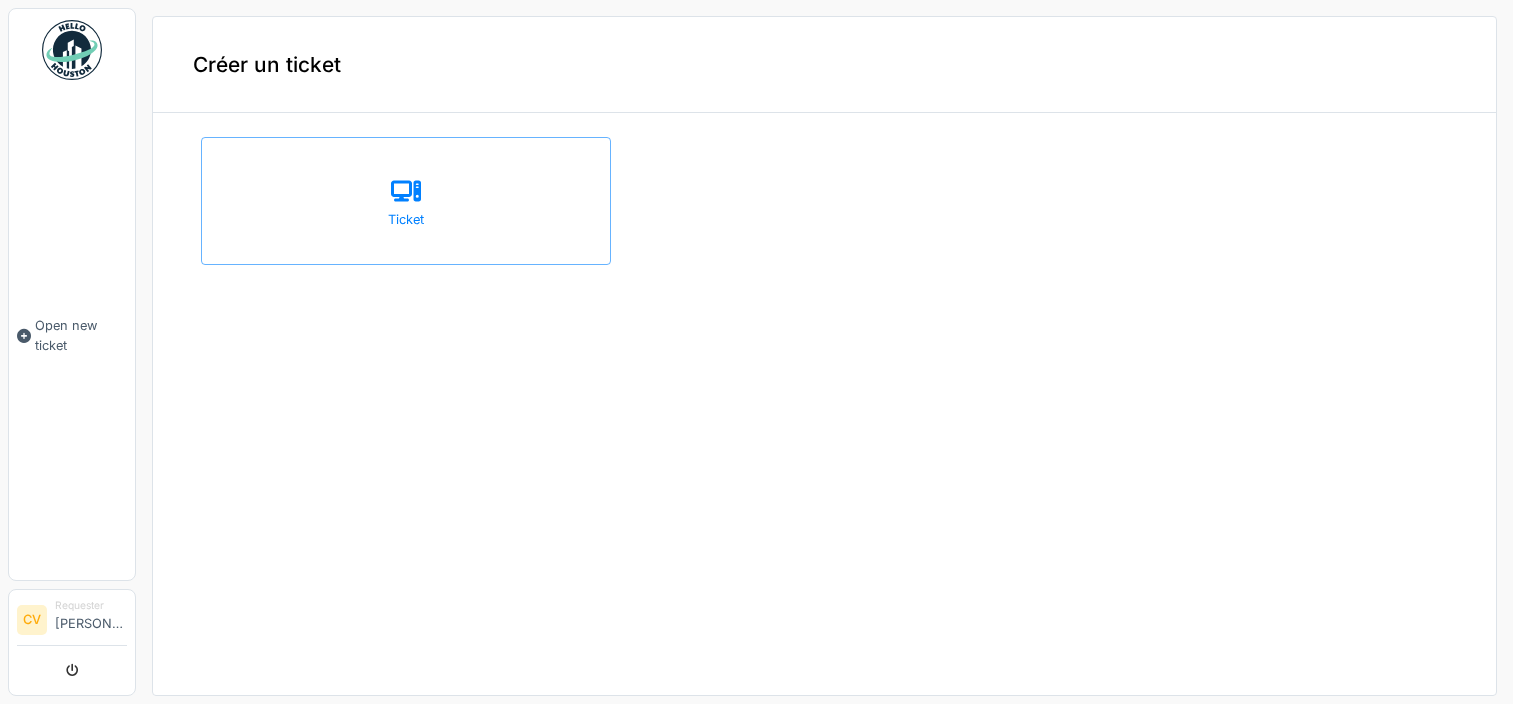 scroll, scrollTop: 0, scrollLeft: 0, axis: both 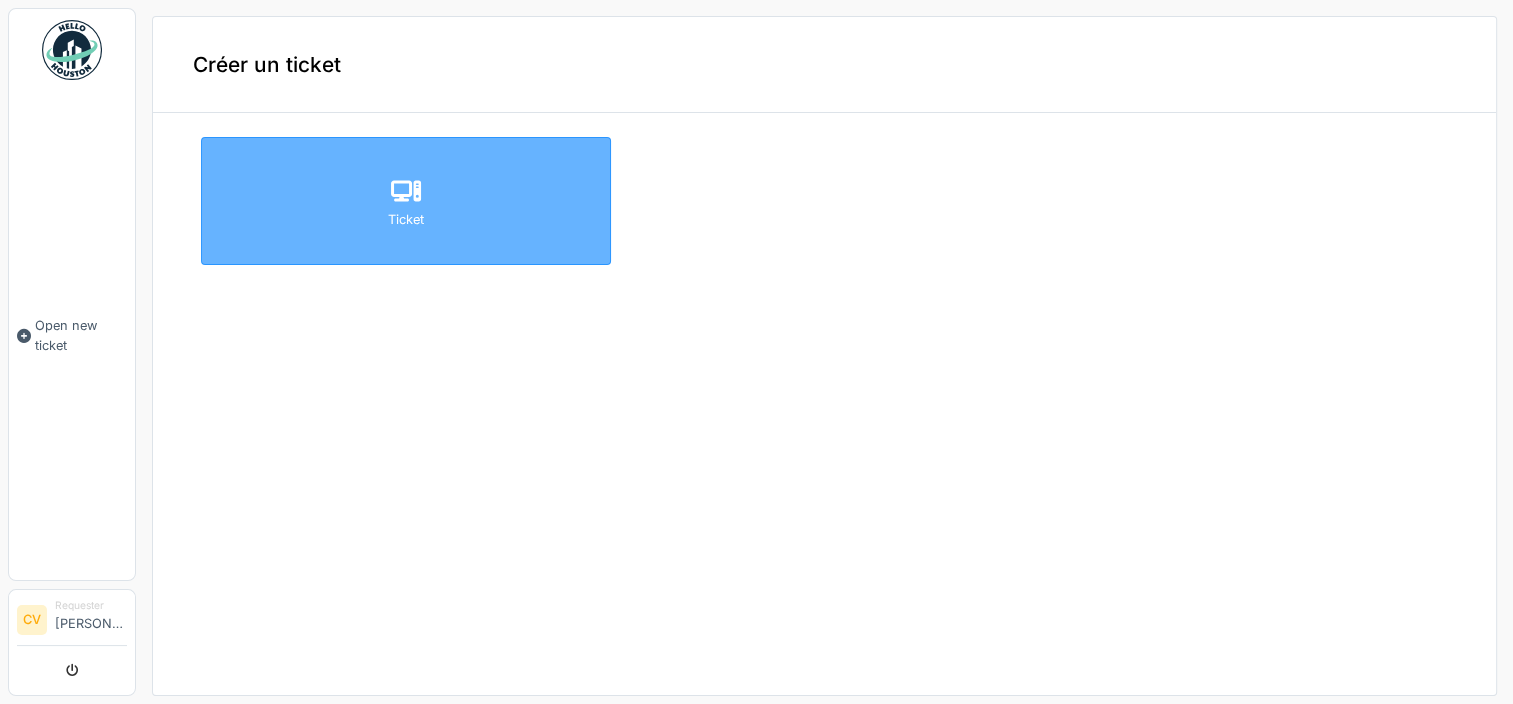 click 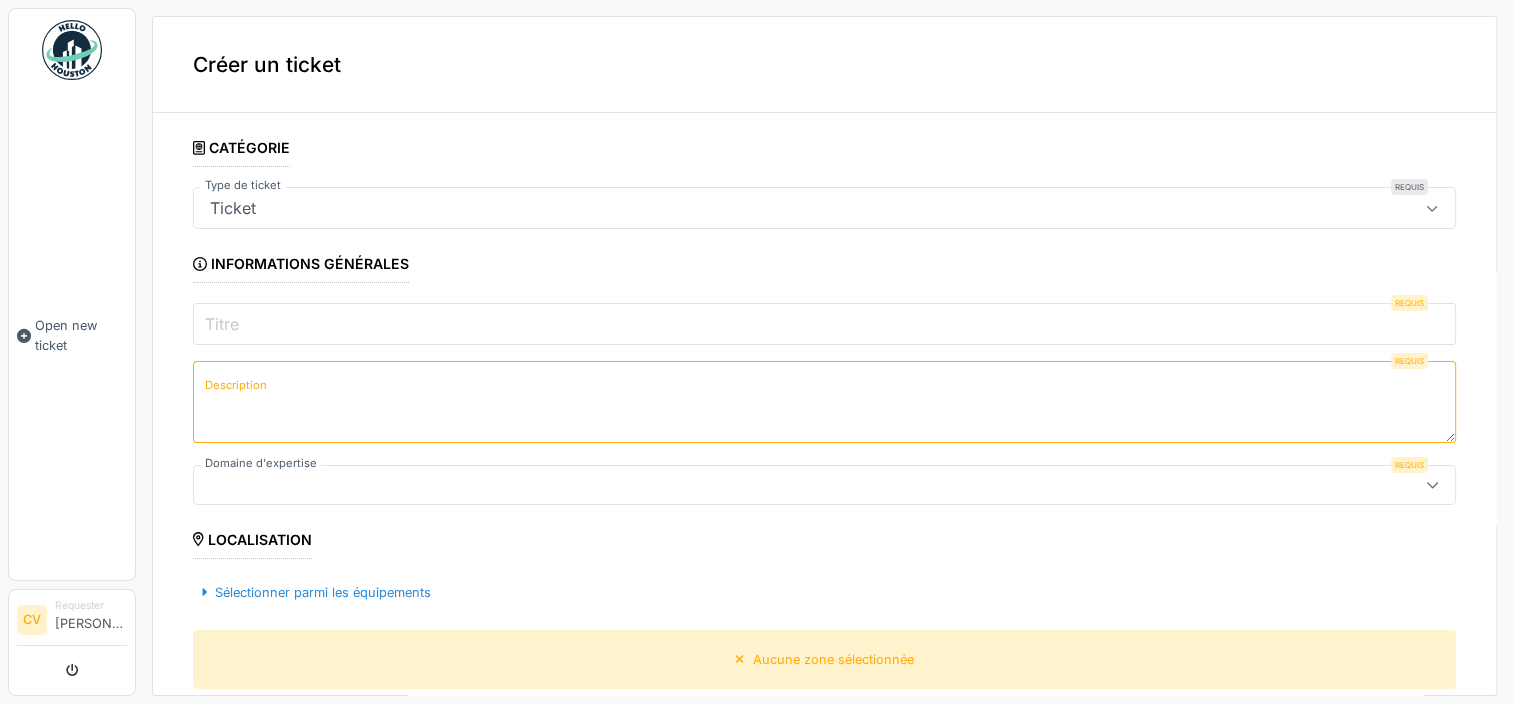 click 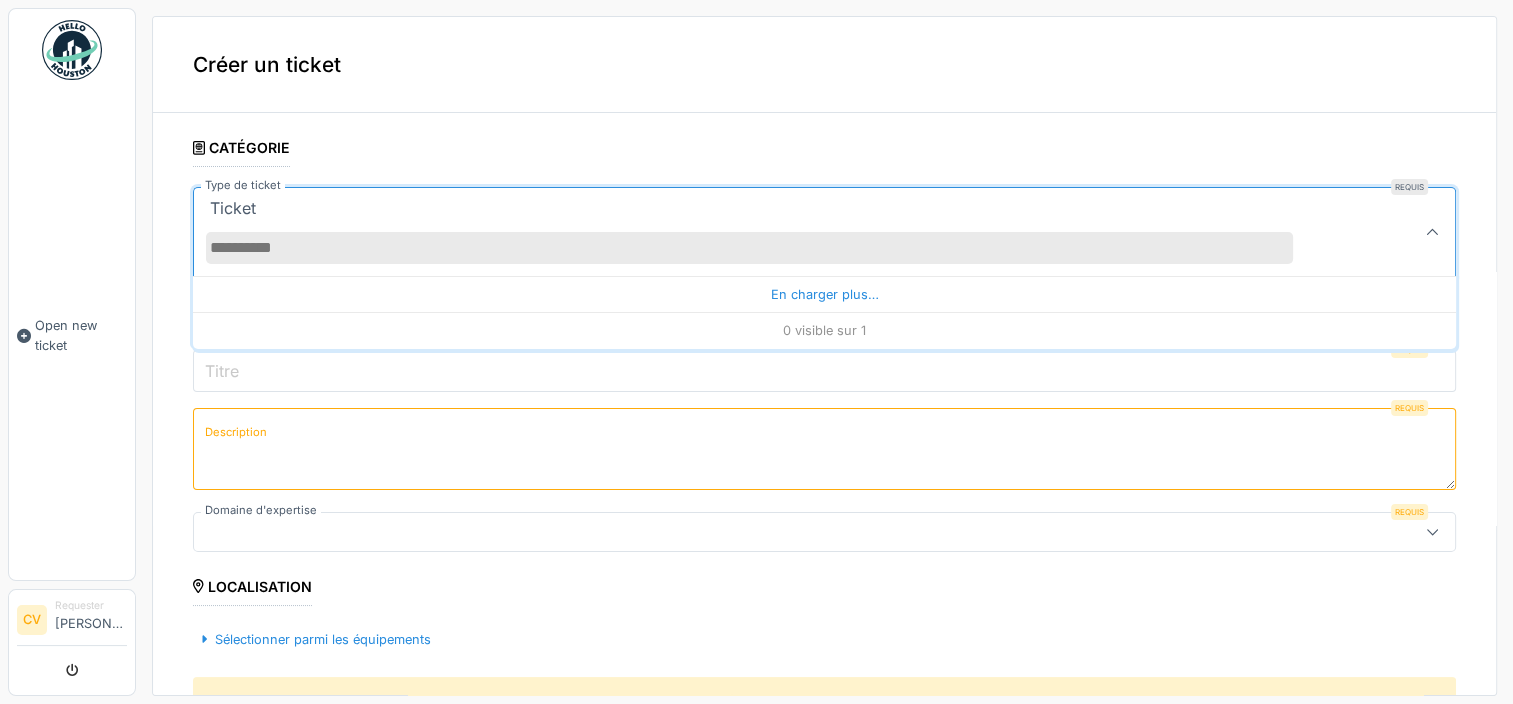 click at bounding box center [1432, 232] 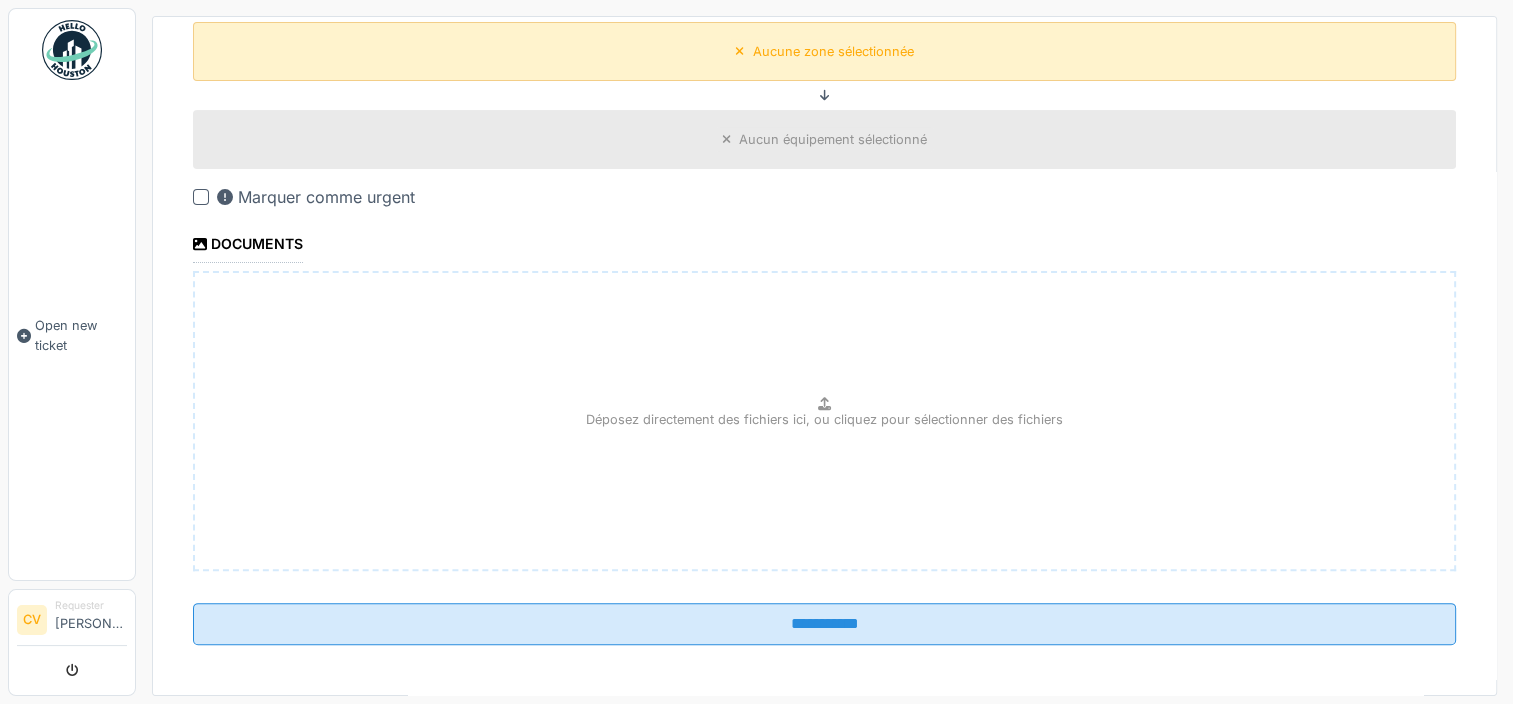 scroll, scrollTop: 609, scrollLeft: 0, axis: vertical 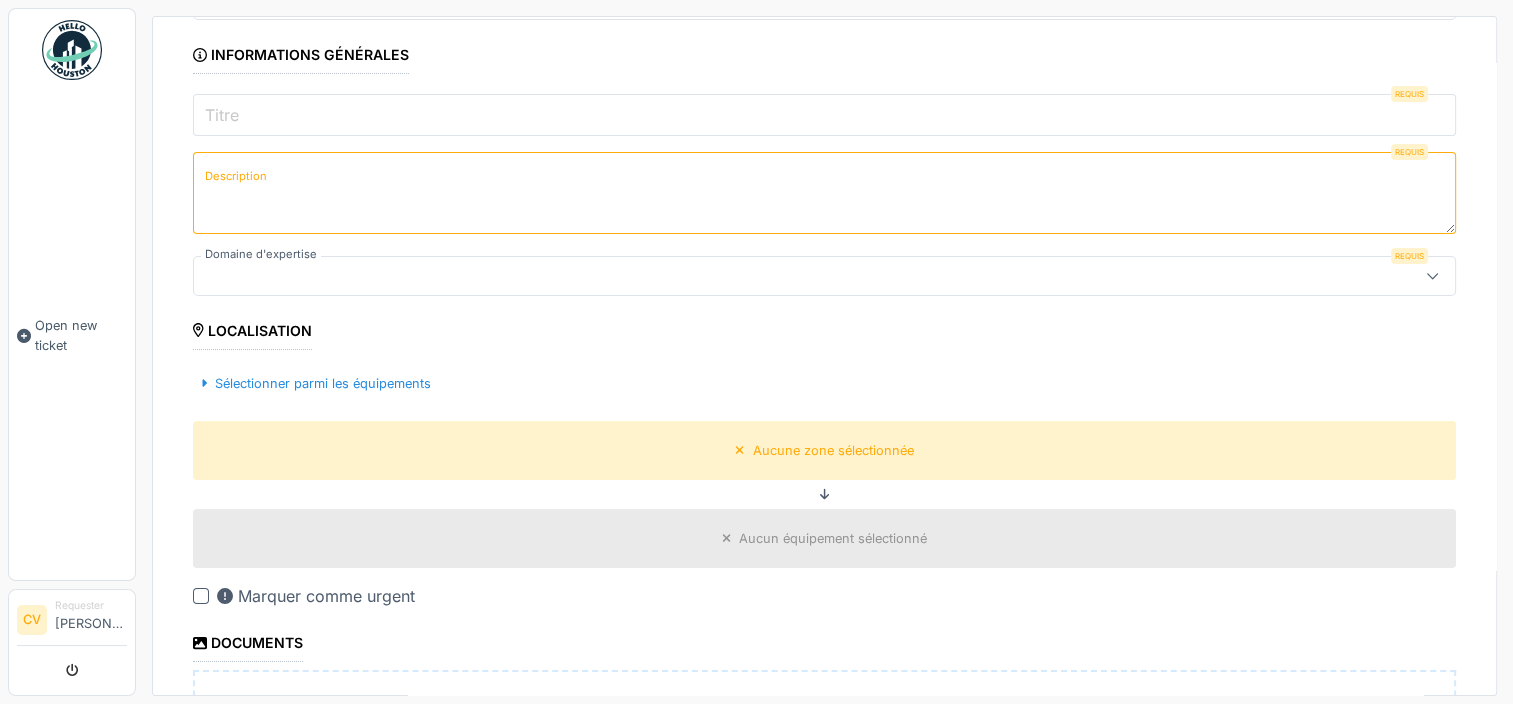 click 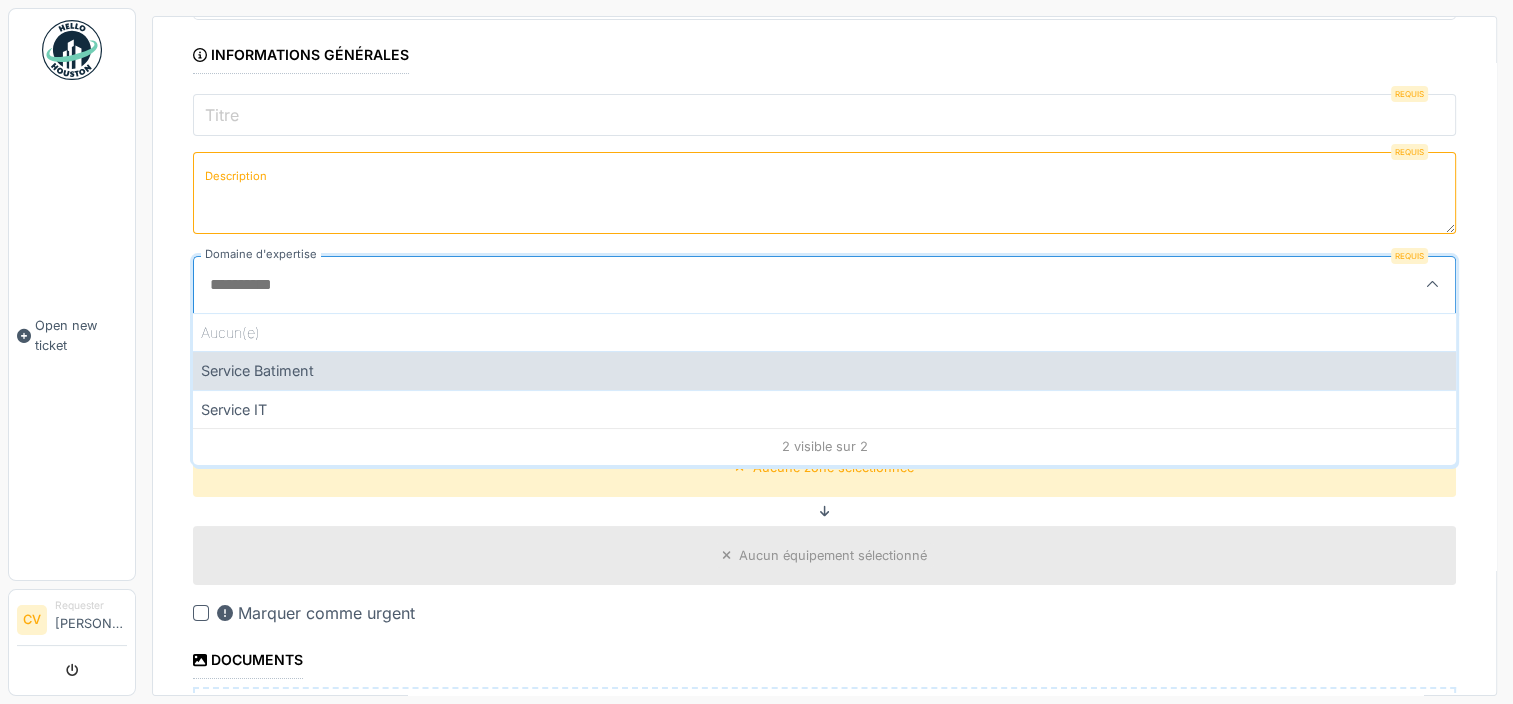 click on "Service Batiment" at bounding box center [824, 370] 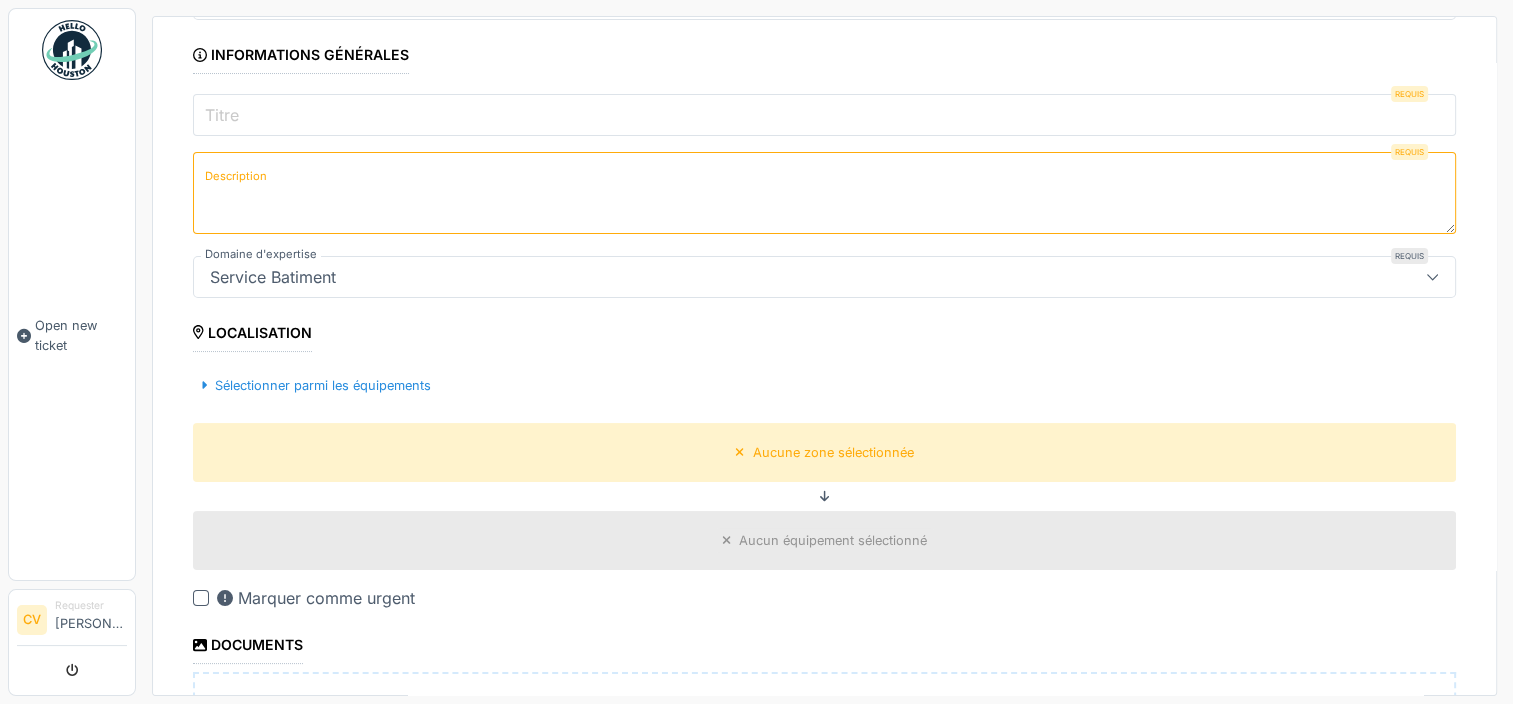 type on "***" 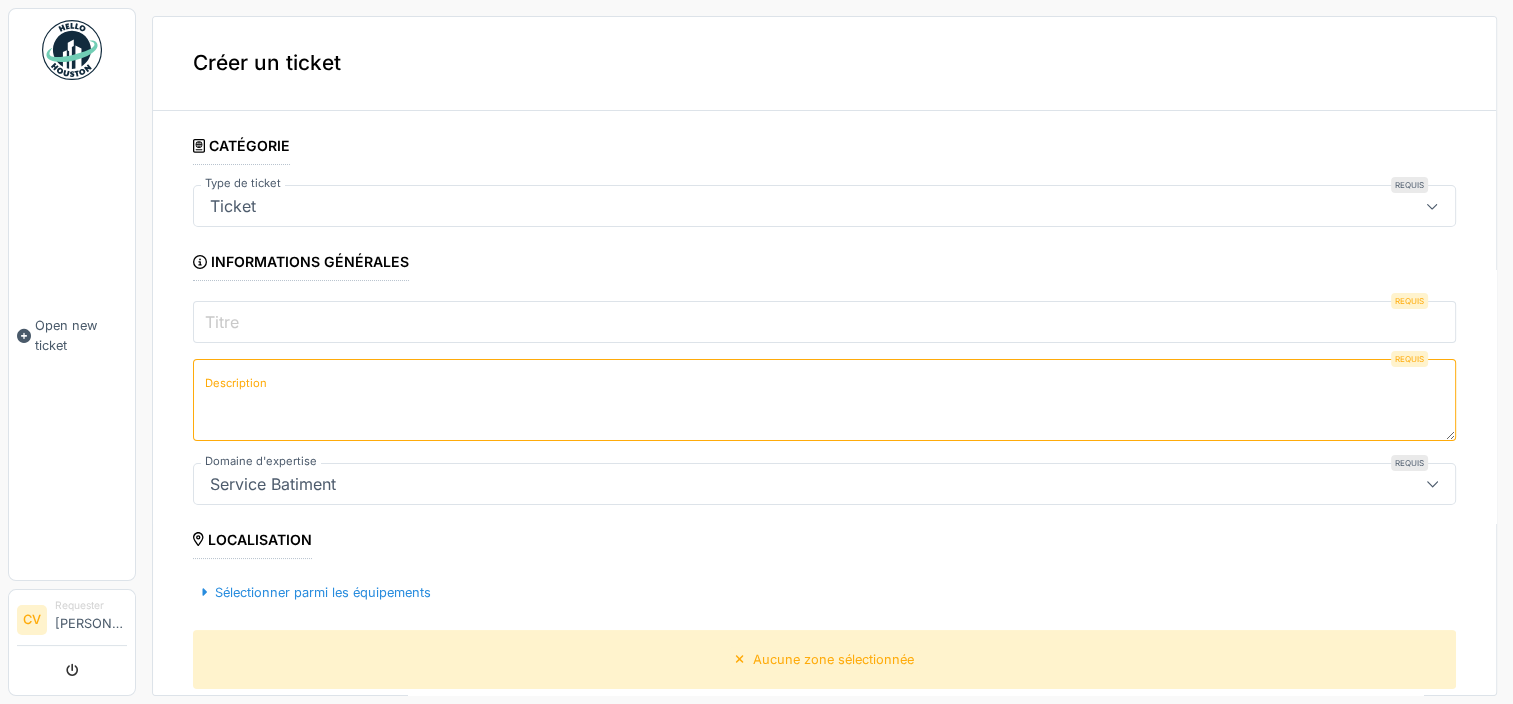 scroll, scrollTop: 0, scrollLeft: 0, axis: both 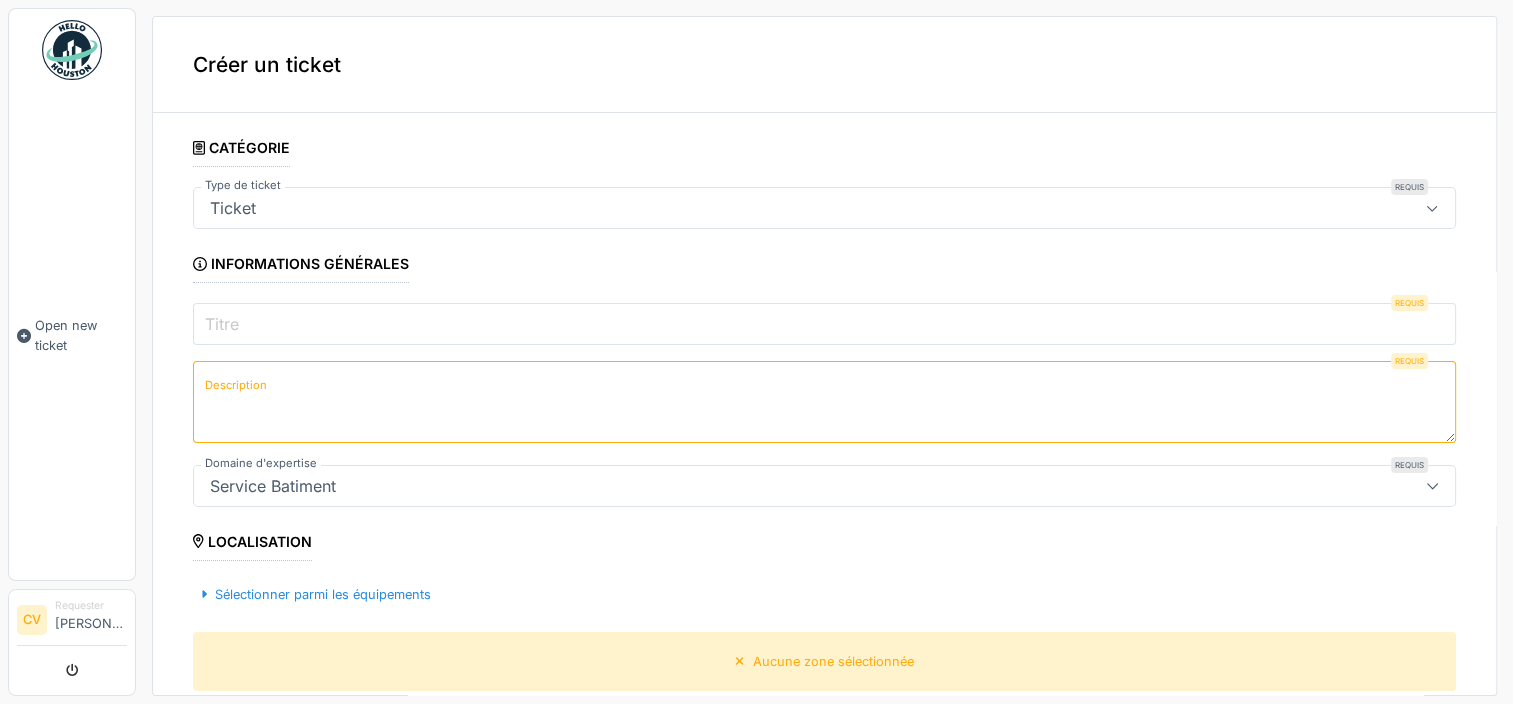 click on "Titre" at bounding box center [824, 324] 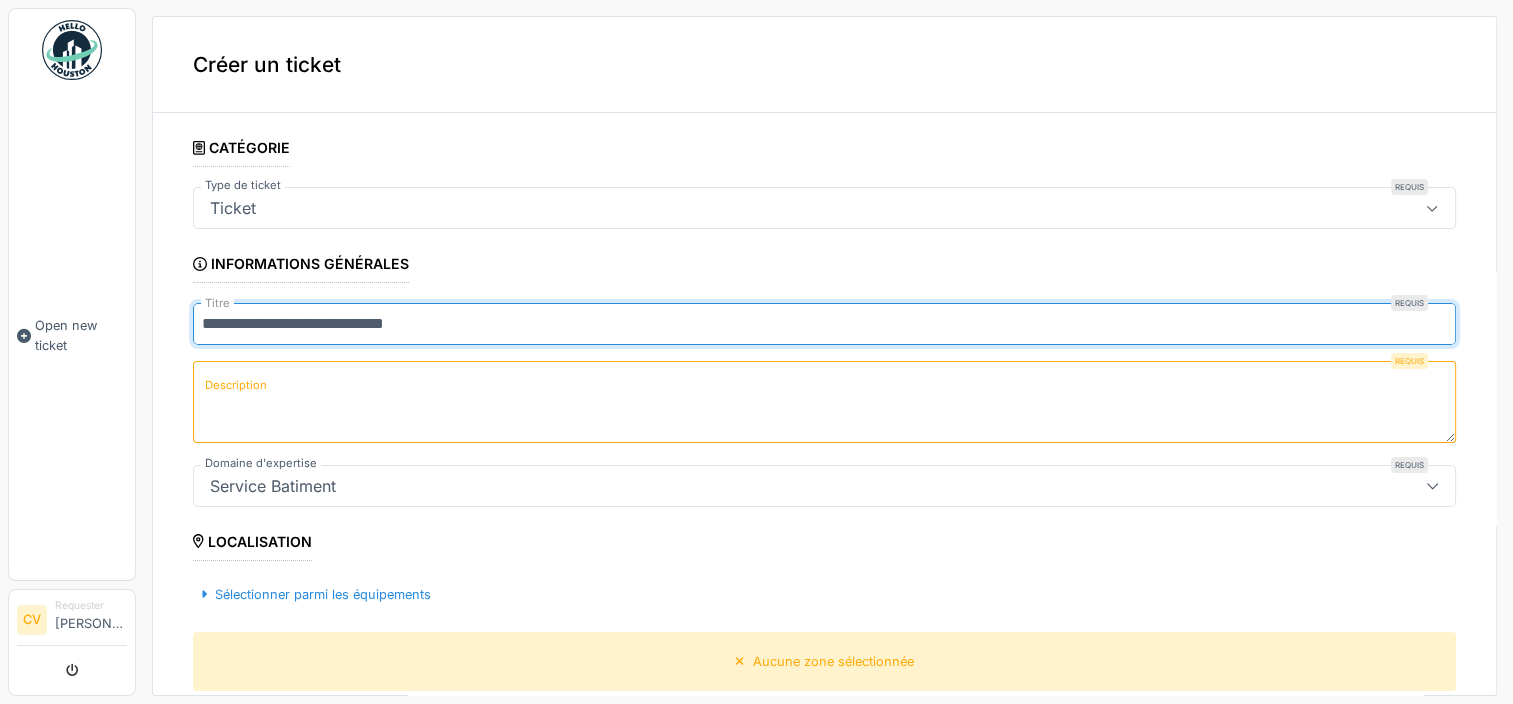 type on "**********" 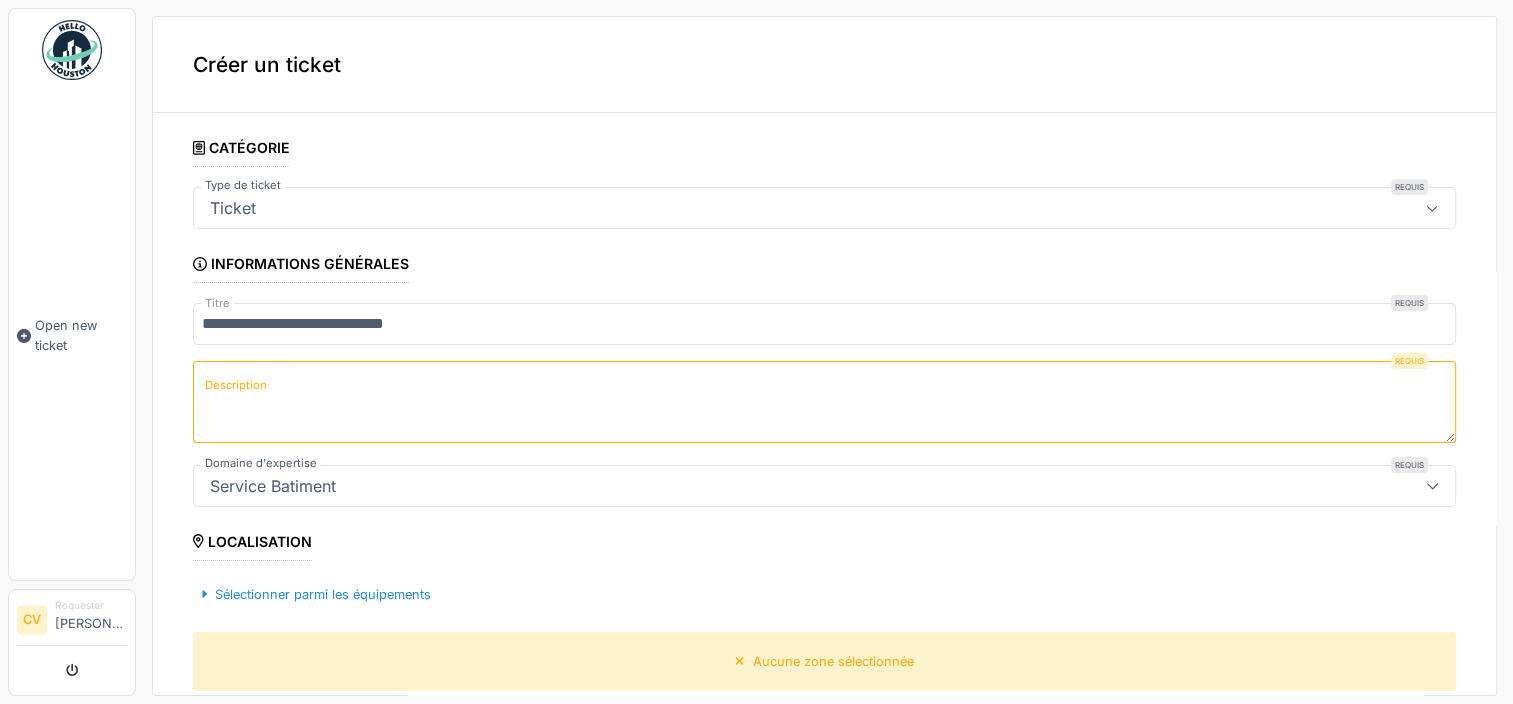 click on "Description" at bounding box center (824, 402) 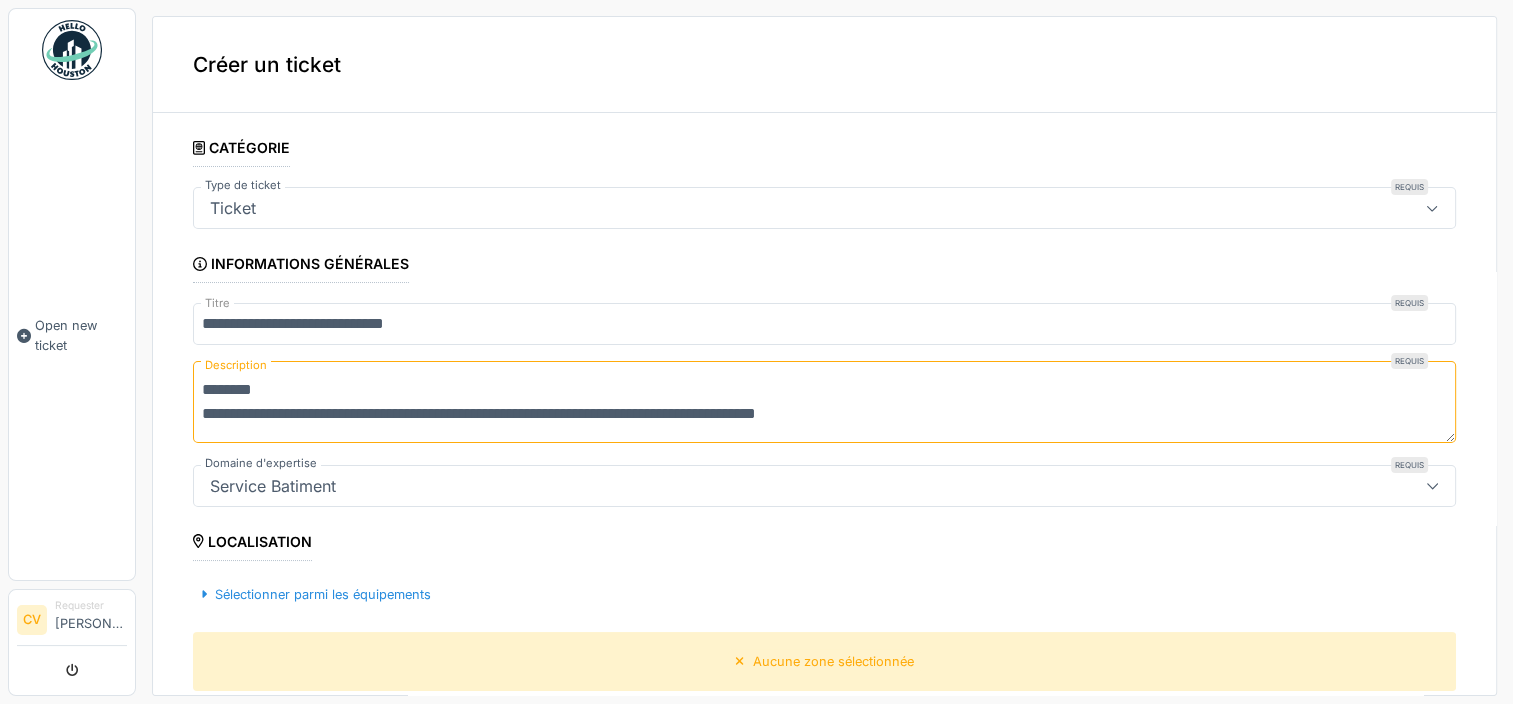 click on "**********" at bounding box center [824, 402] 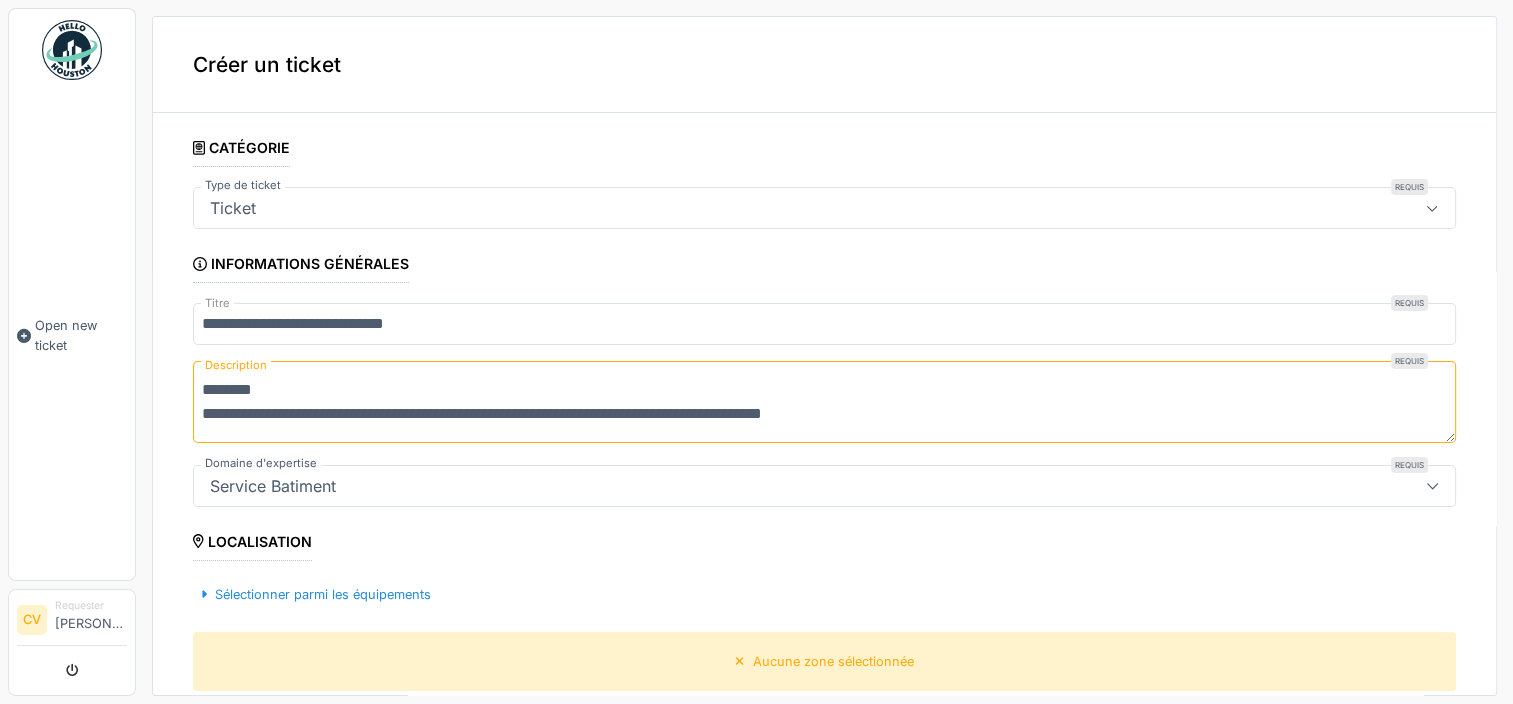 click on "**********" at bounding box center [824, 402] 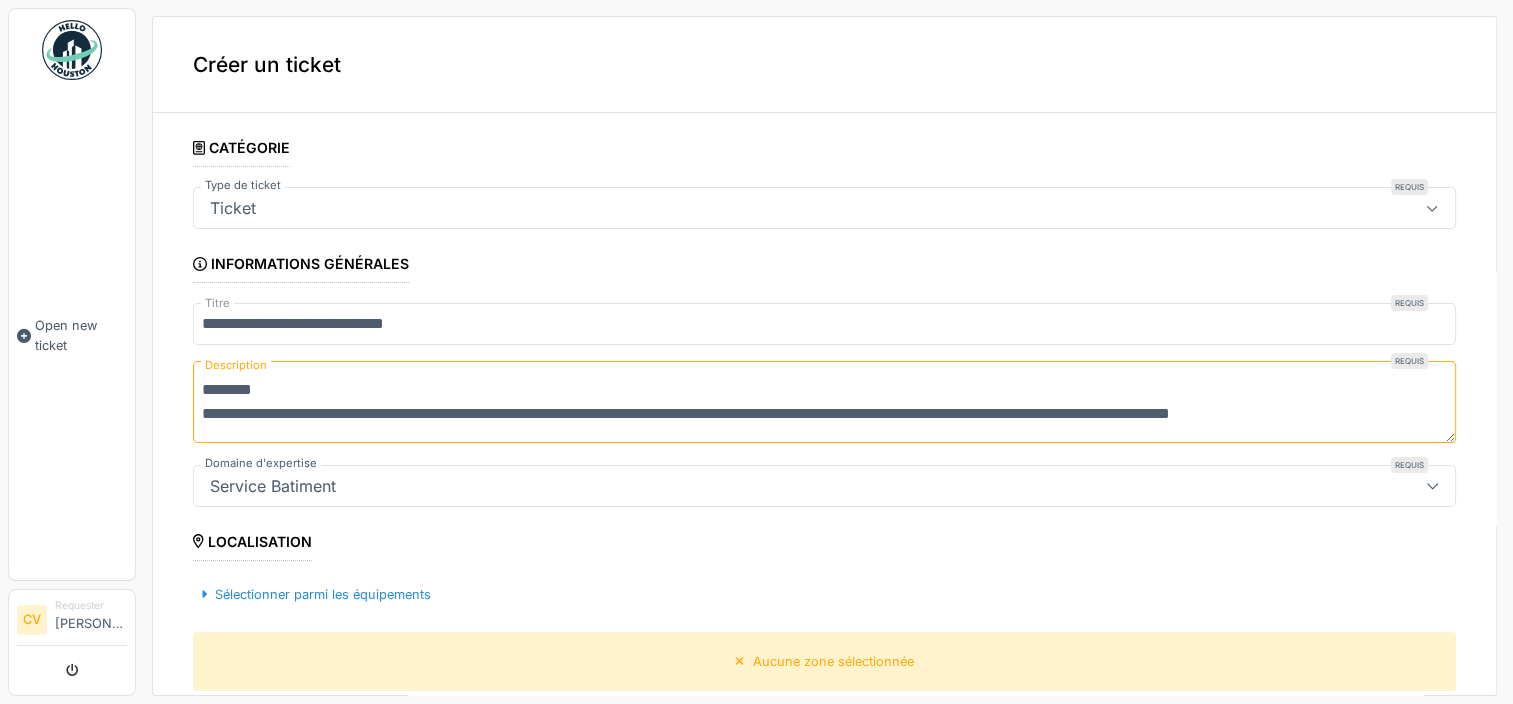 scroll, scrollTop: 5, scrollLeft: 0, axis: vertical 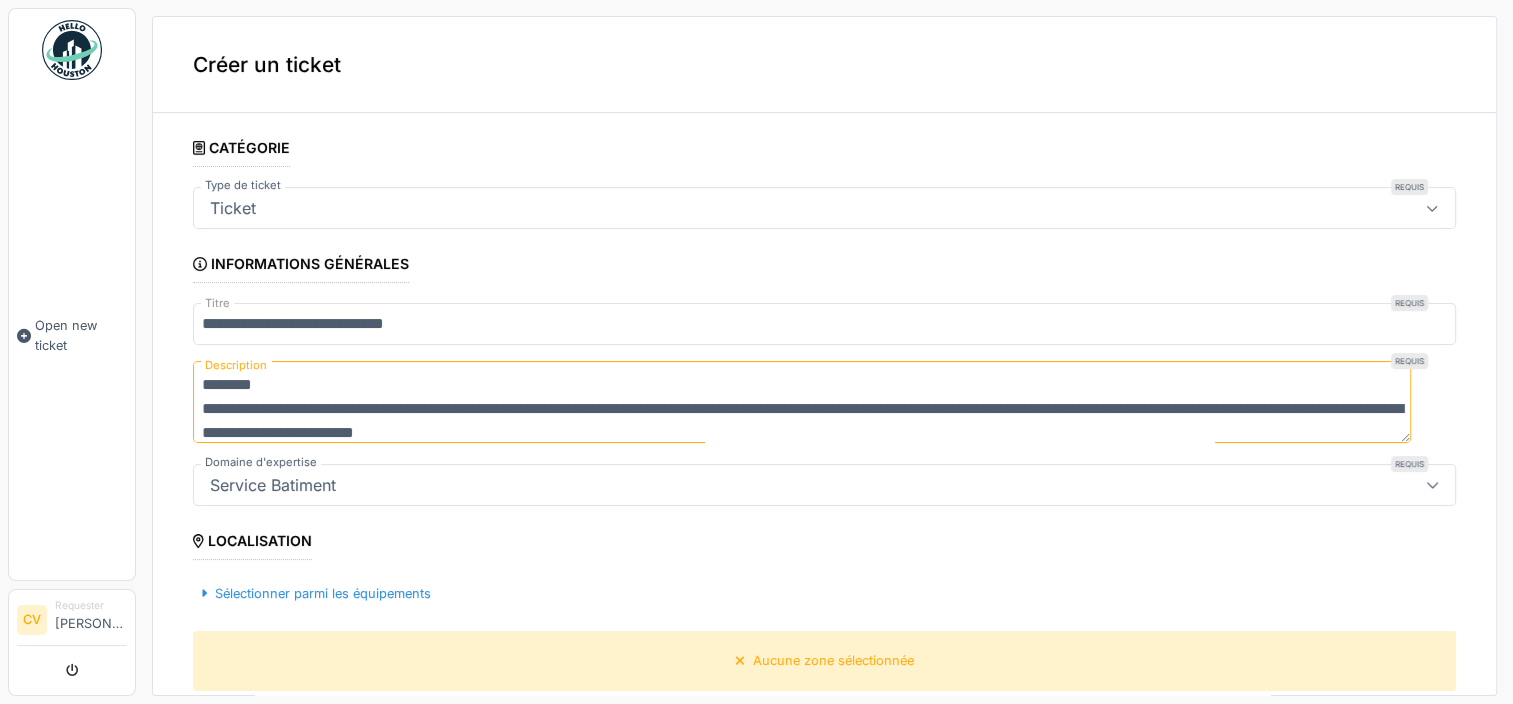 type on "**********" 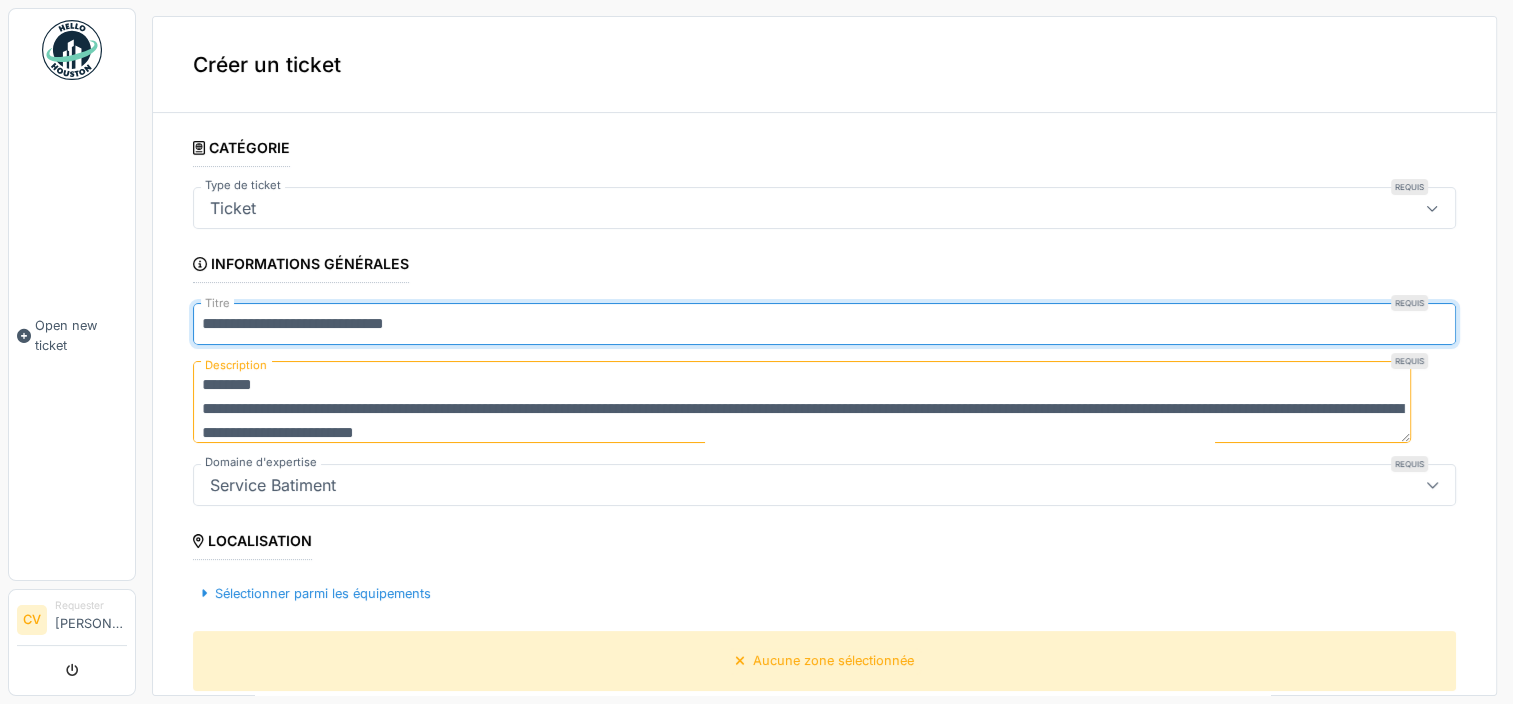 click on "**********" at bounding box center (824, 324) 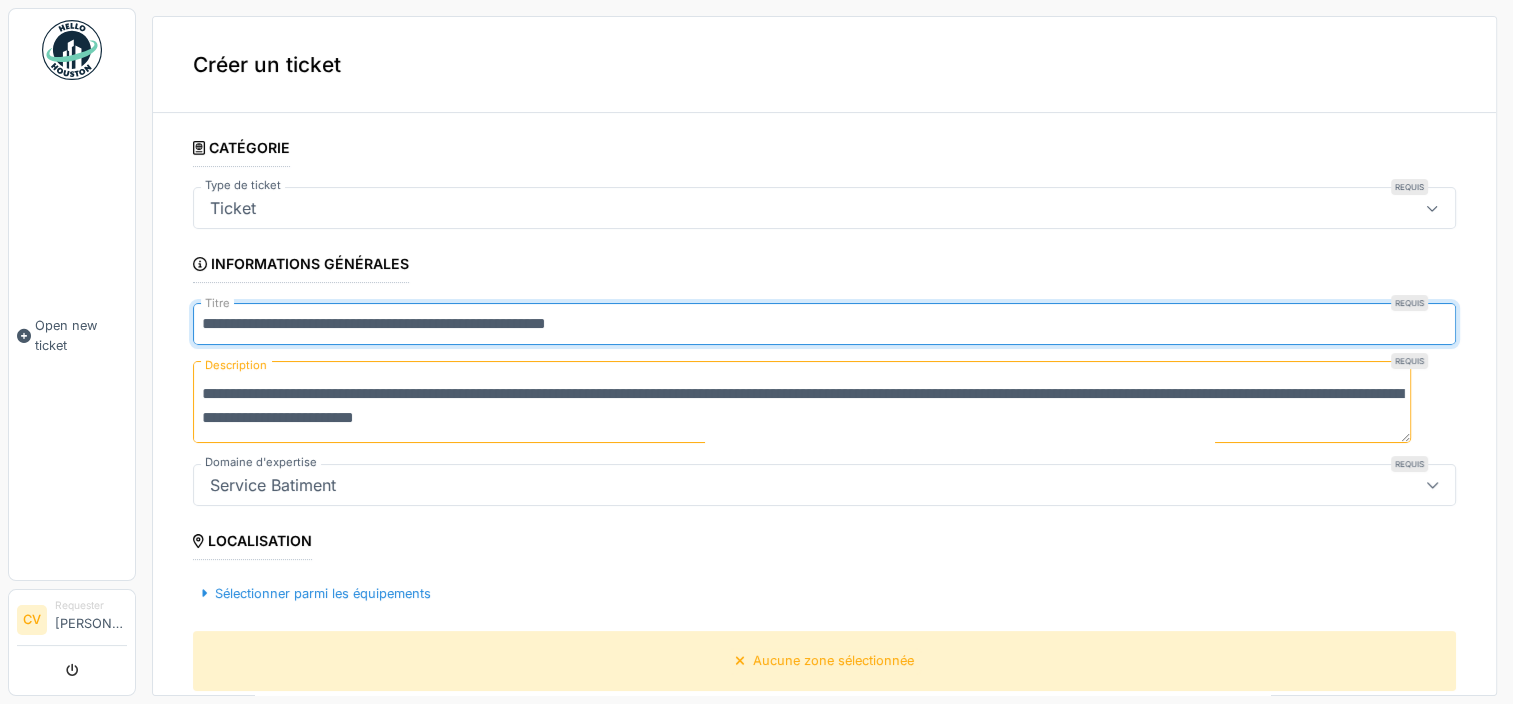 scroll, scrollTop: 24, scrollLeft: 0, axis: vertical 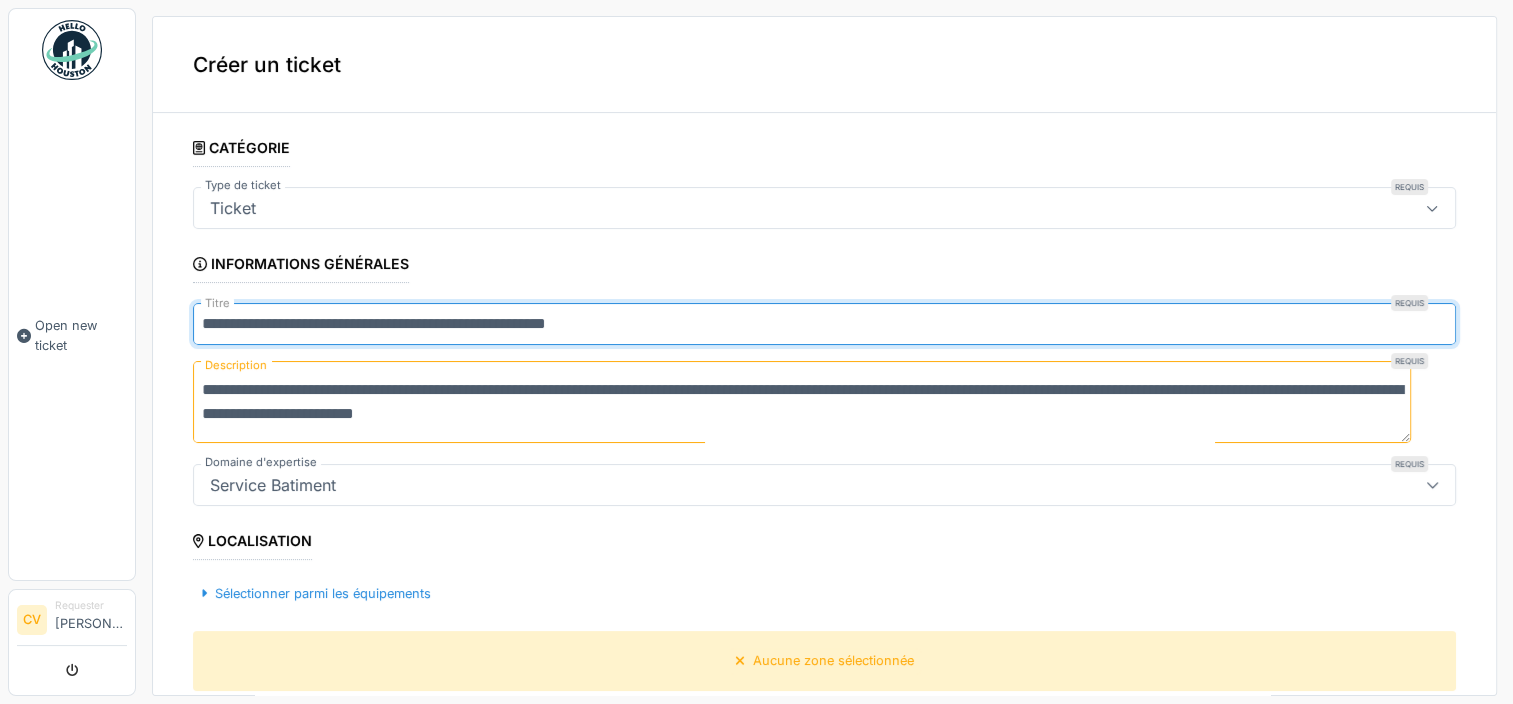 type on "**********" 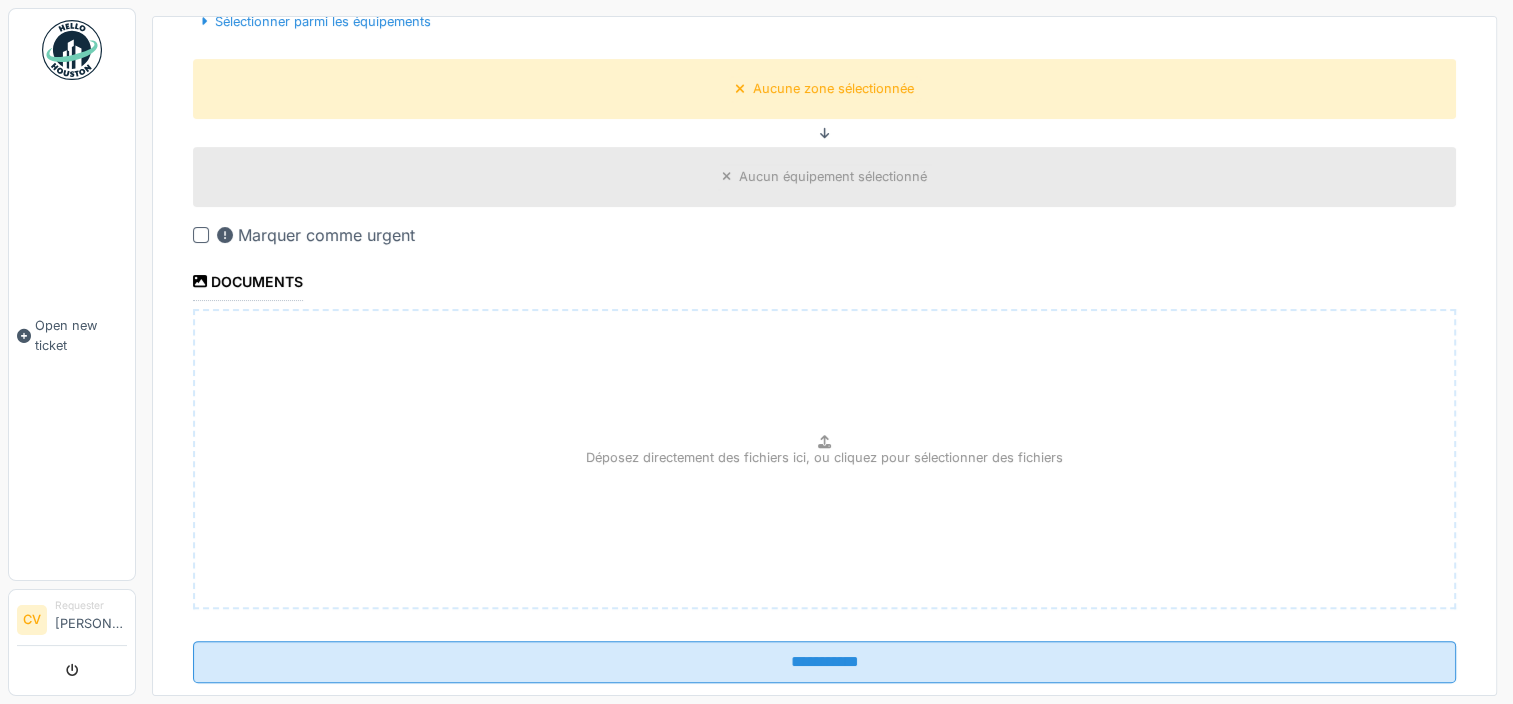 scroll, scrollTop: 600, scrollLeft: 0, axis: vertical 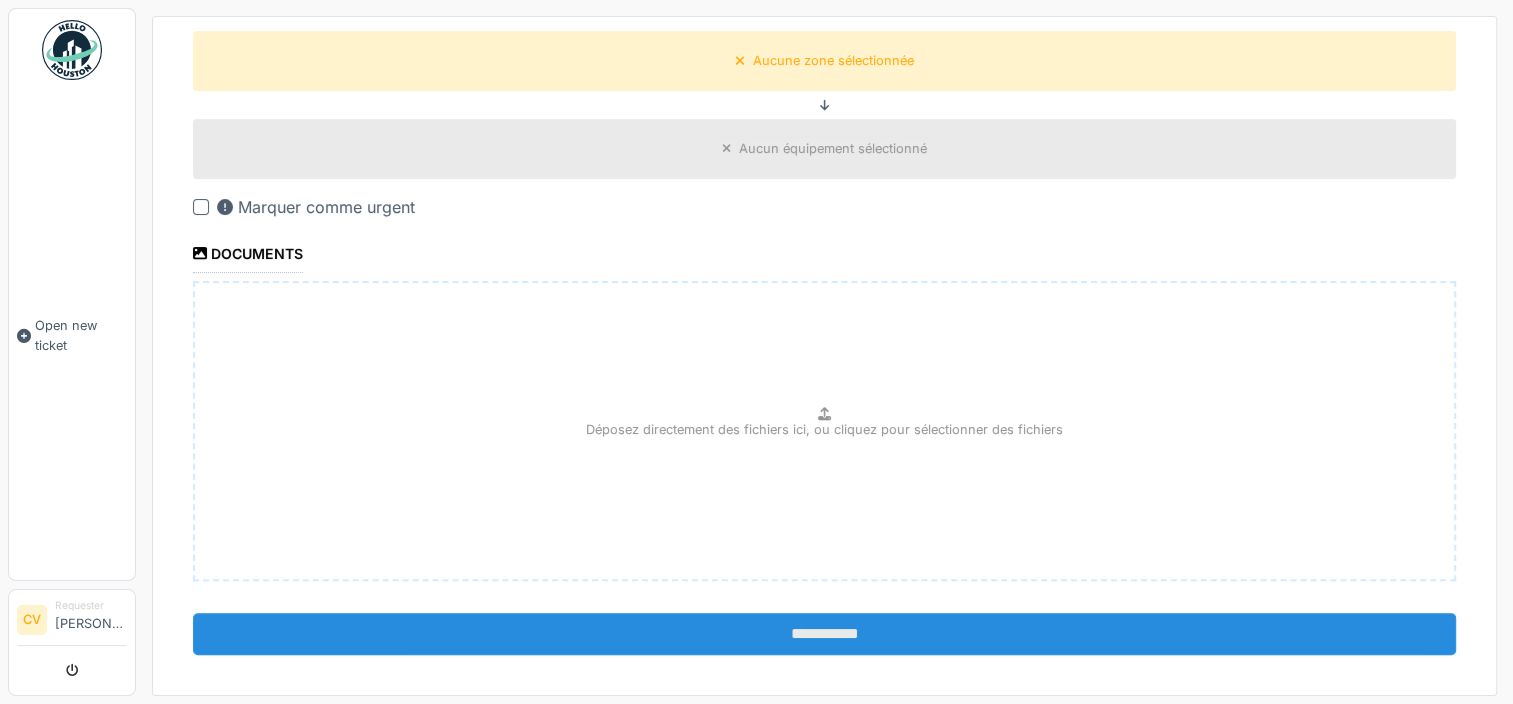 type on "**********" 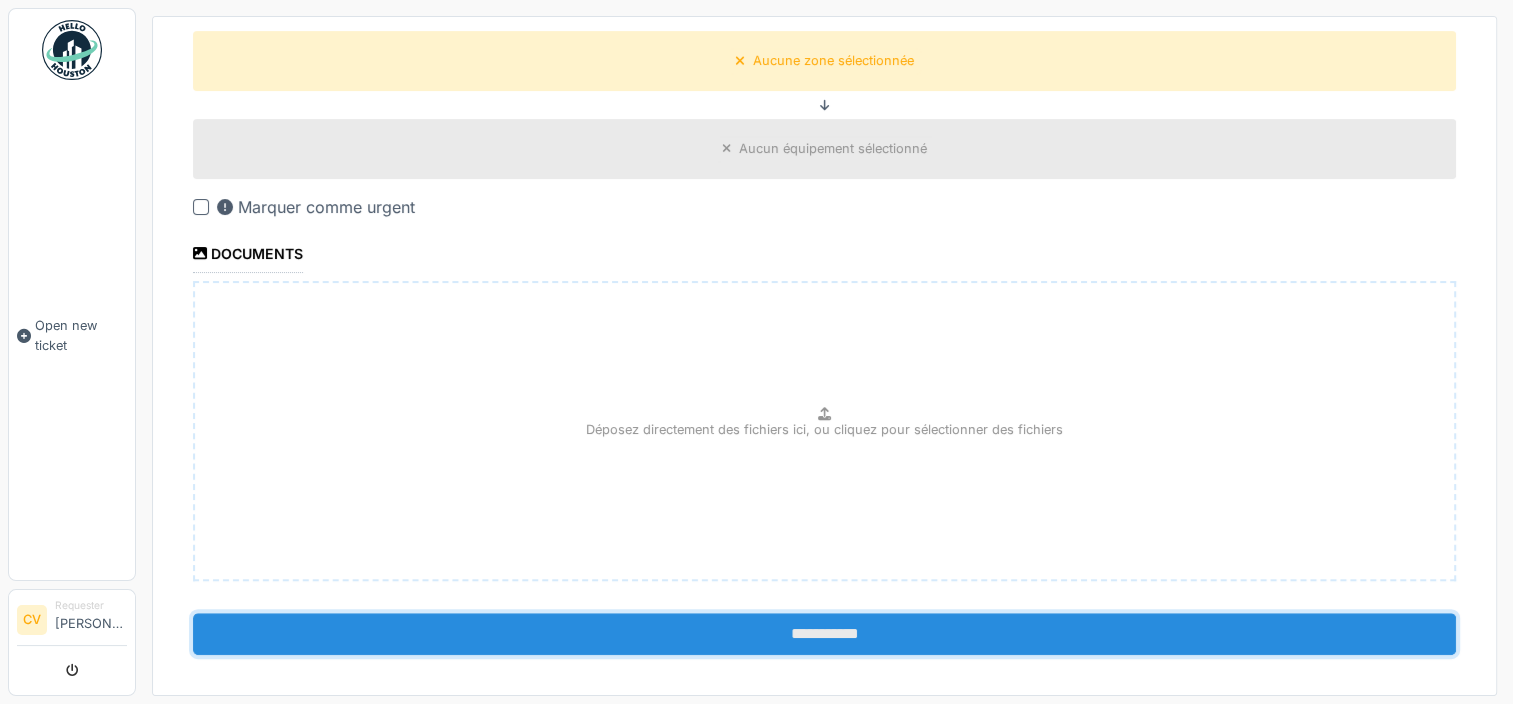click on "**********" at bounding box center (824, 634) 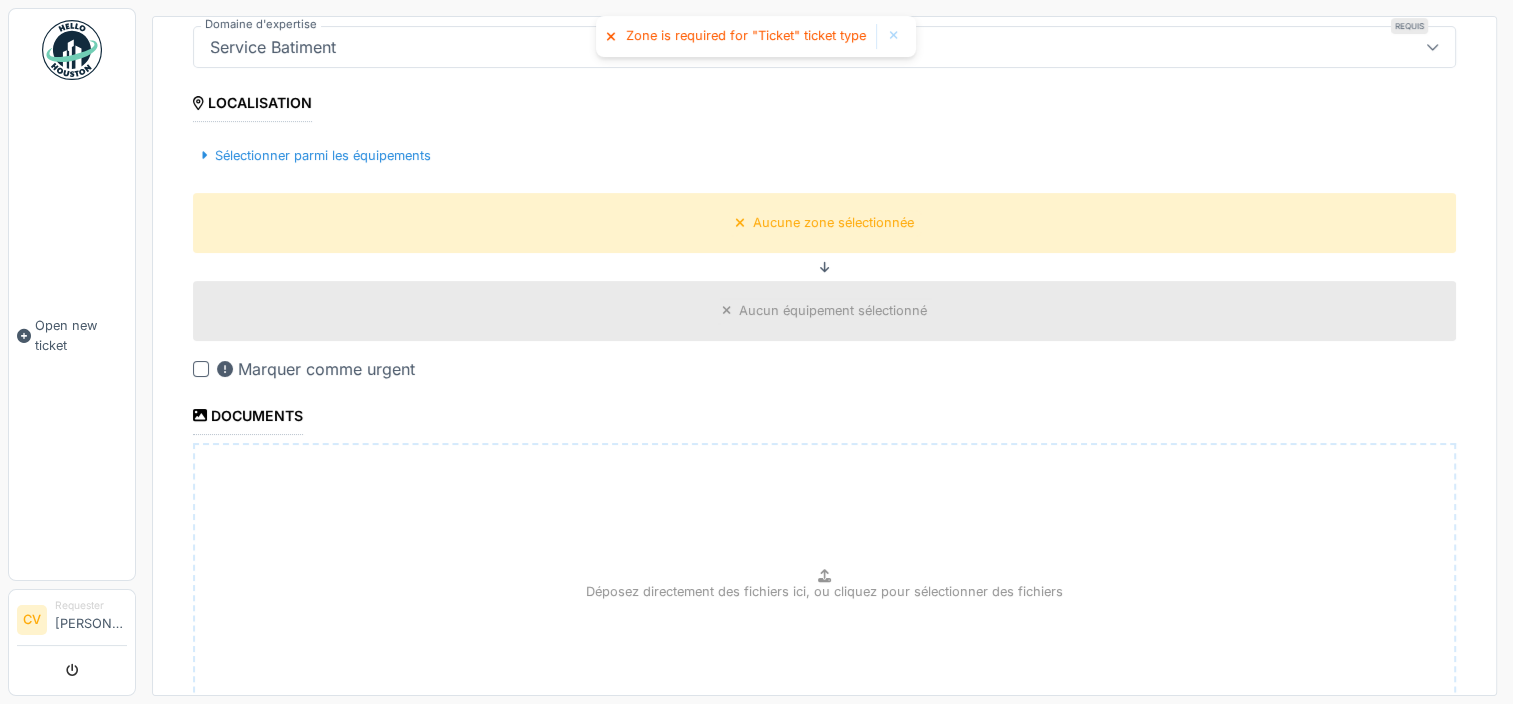 scroll, scrollTop: 400, scrollLeft: 0, axis: vertical 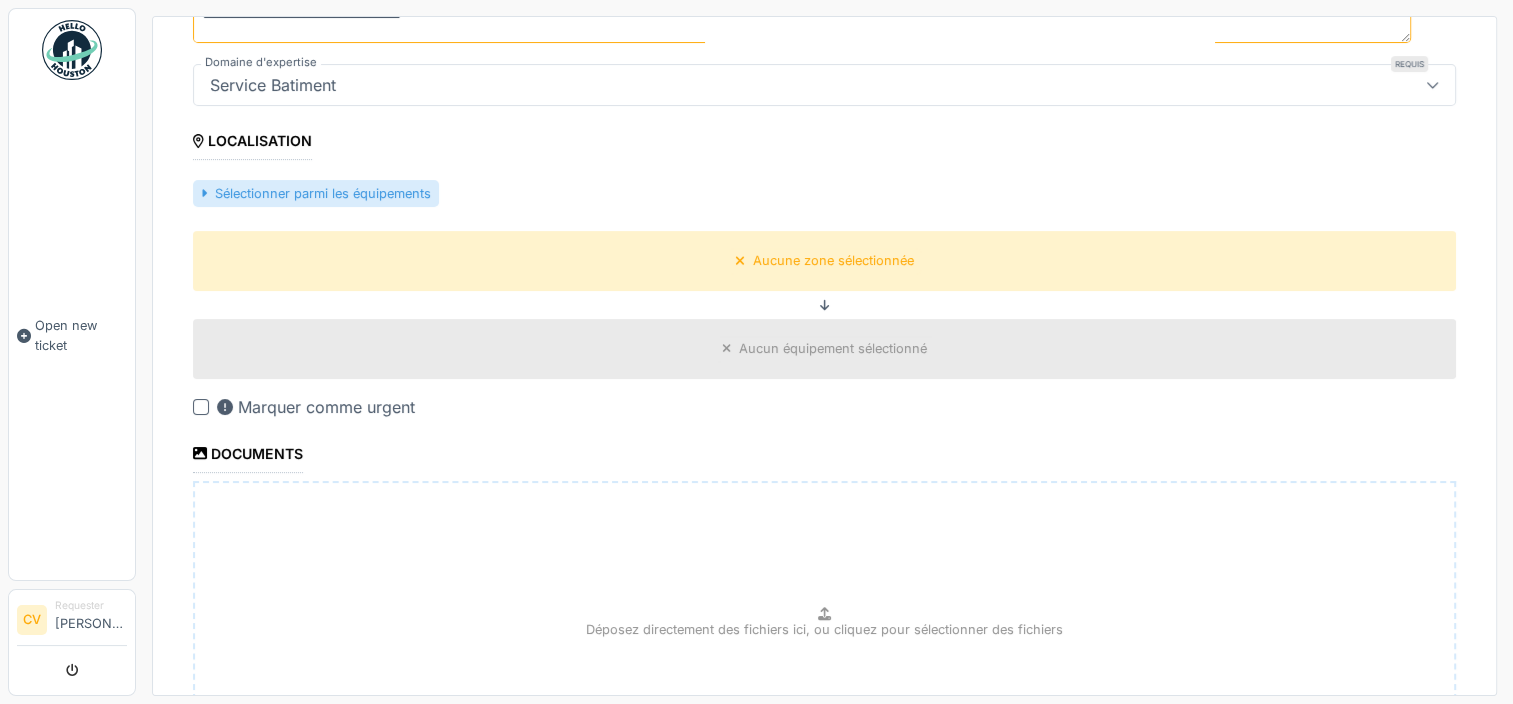 click on "Sélectionner parmi les équipements" at bounding box center [316, 193] 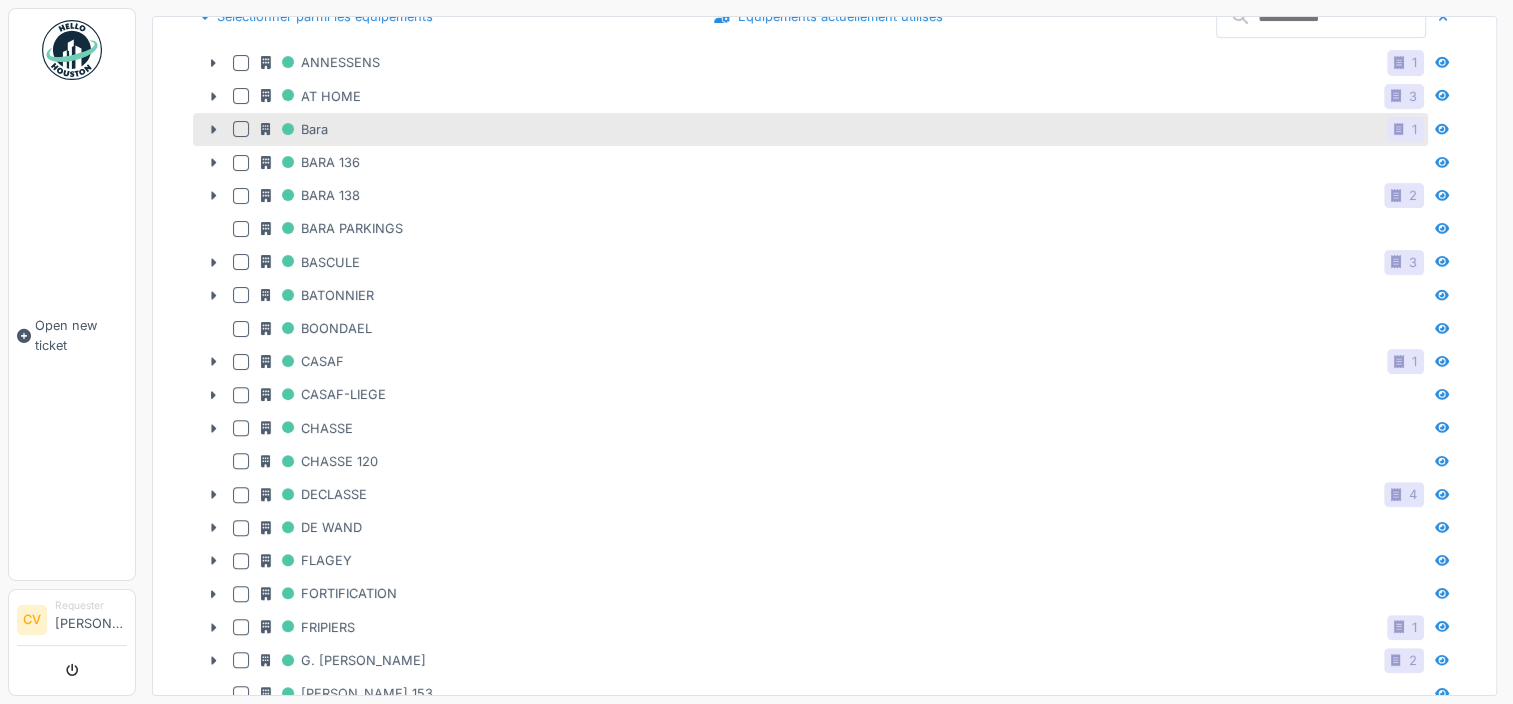 scroll, scrollTop: 700, scrollLeft: 0, axis: vertical 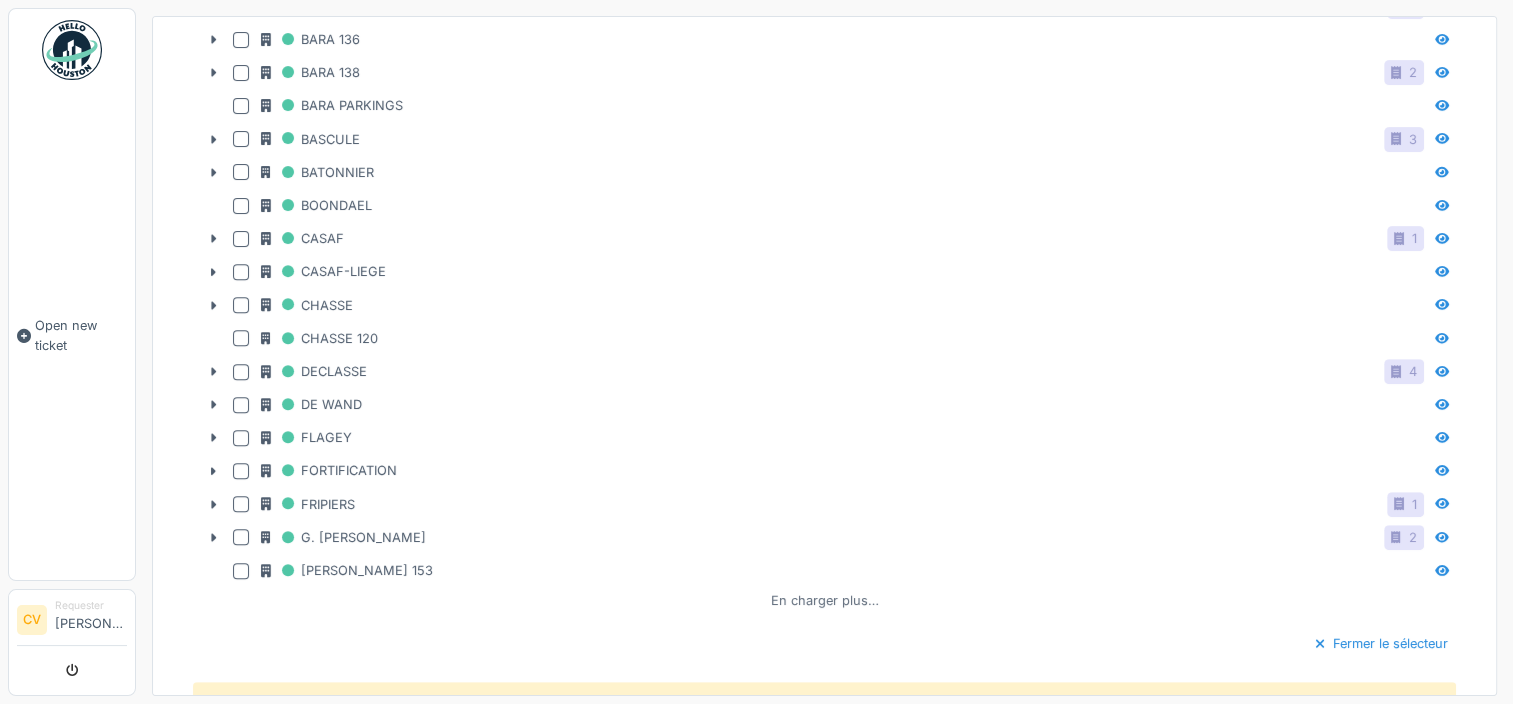 click on "En charger plus…" at bounding box center [825, 600] 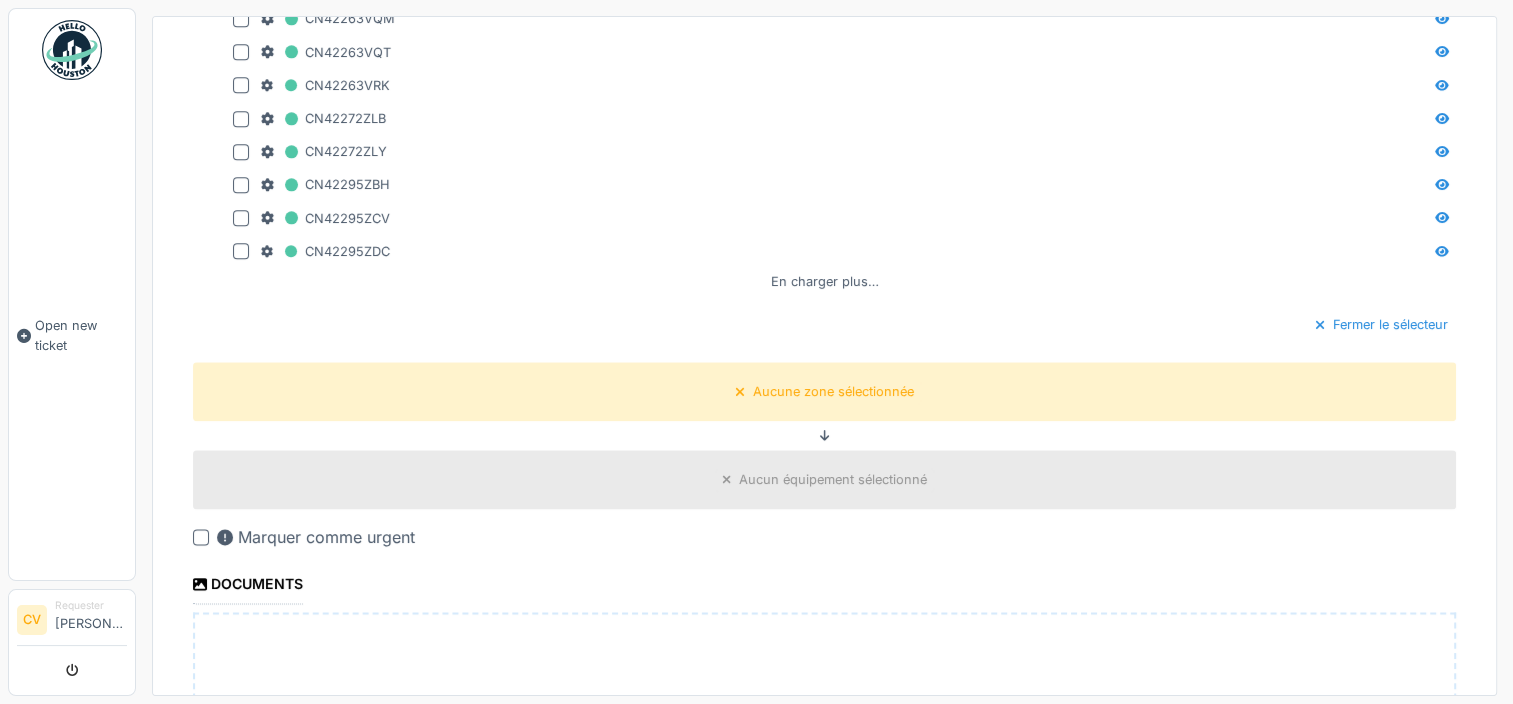 scroll, scrollTop: 2292, scrollLeft: 0, axis: vertical 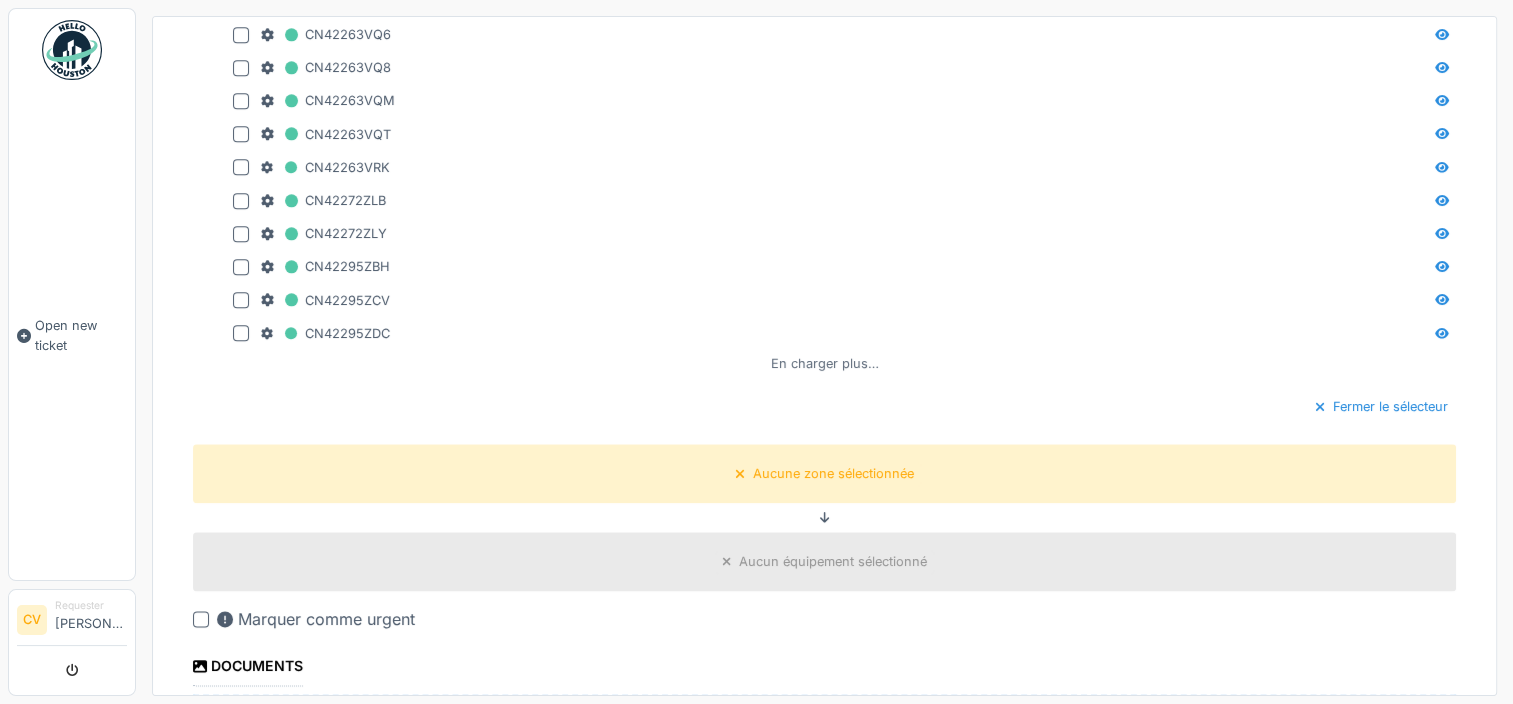 click on "En charger plus…" at bounding box center (825, 363) 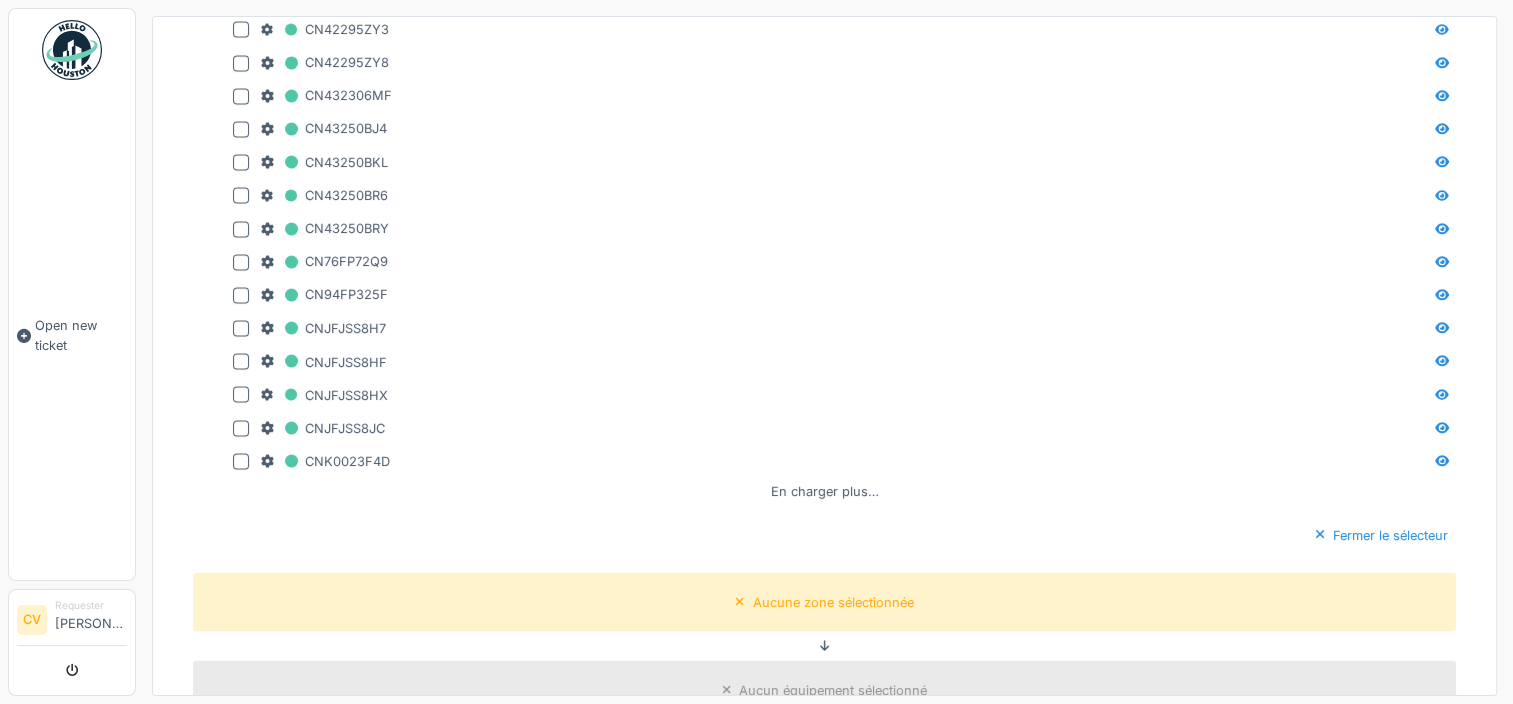 scroll, scrollTop: 3592, scrollLeft: 0, axis: vertical 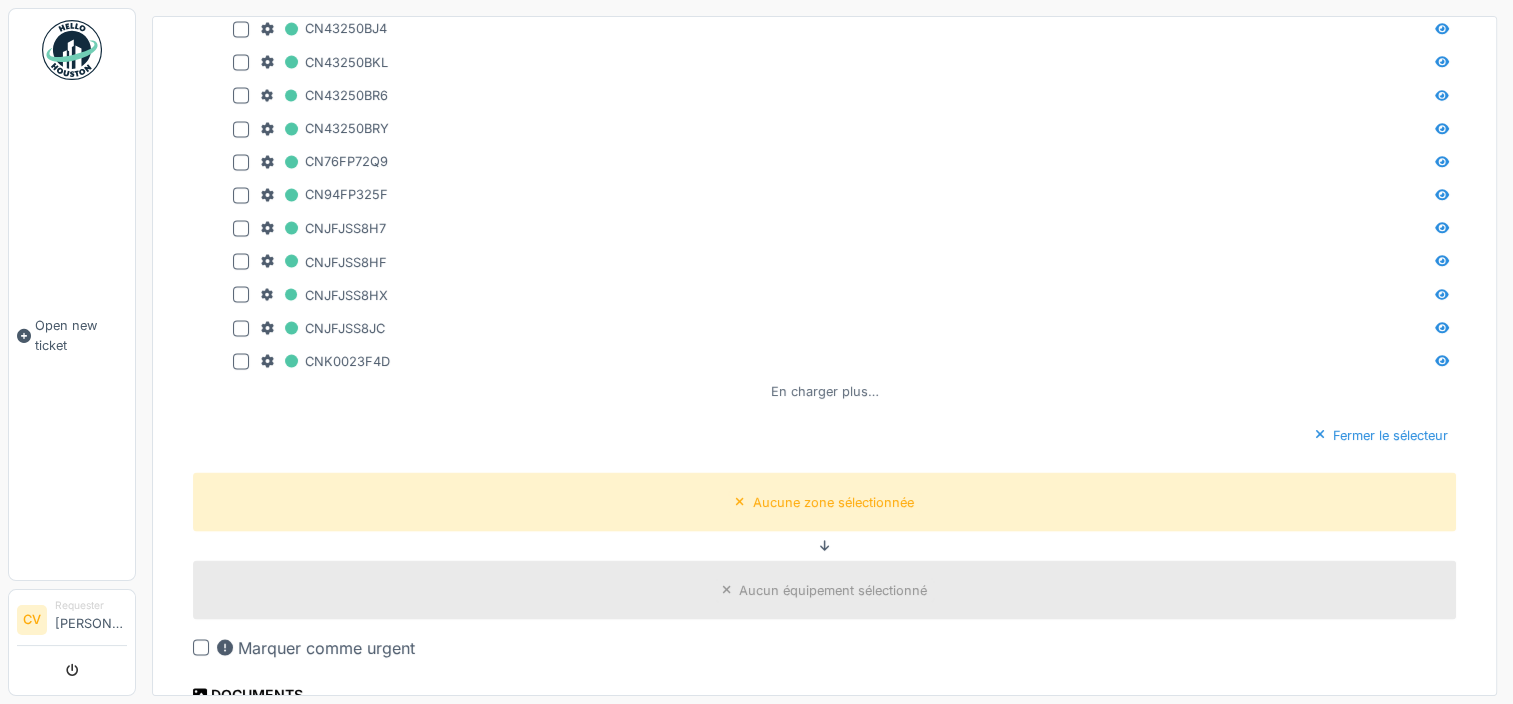 click on "En charger plus…" at bounding box center [825, 390] 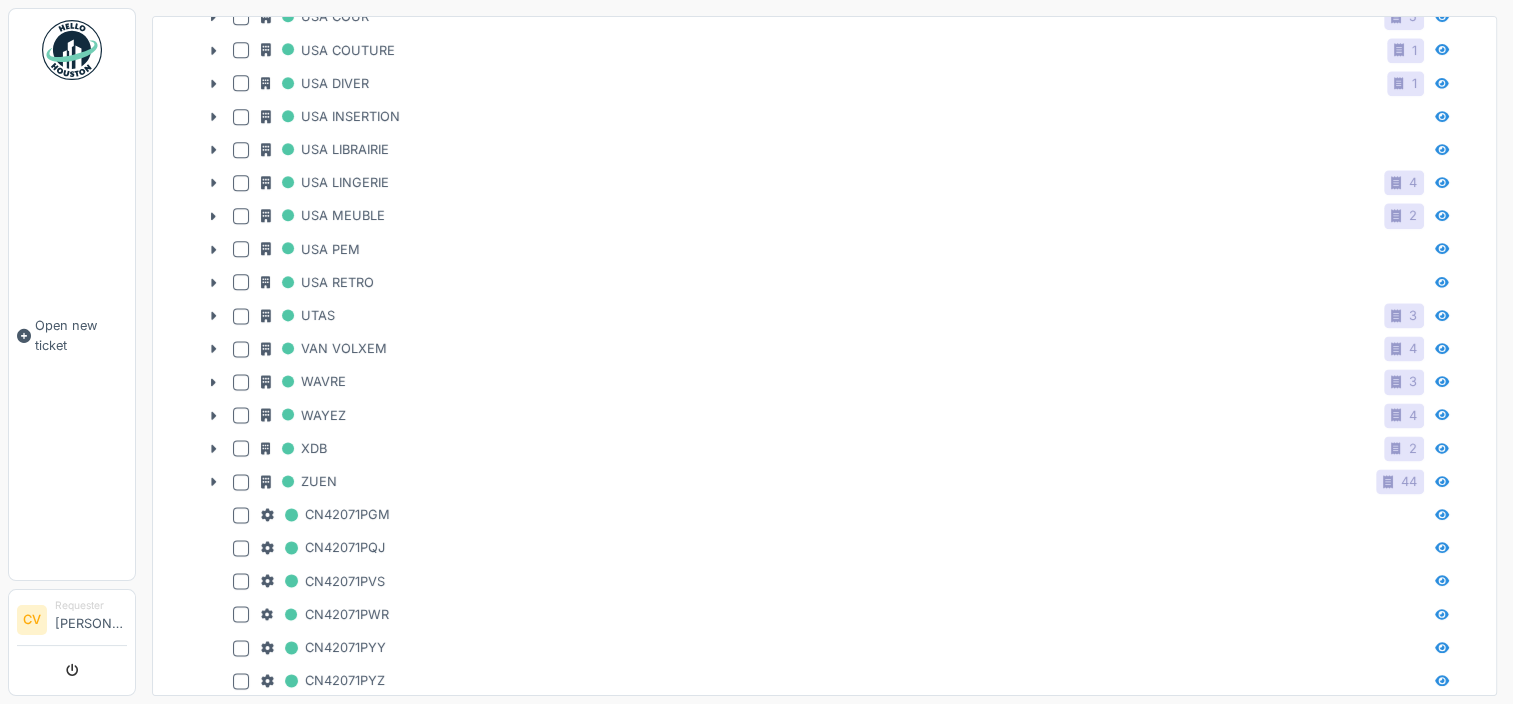 scroll, scrollTop: 2492, scrollLeft: 0, axis: vertical 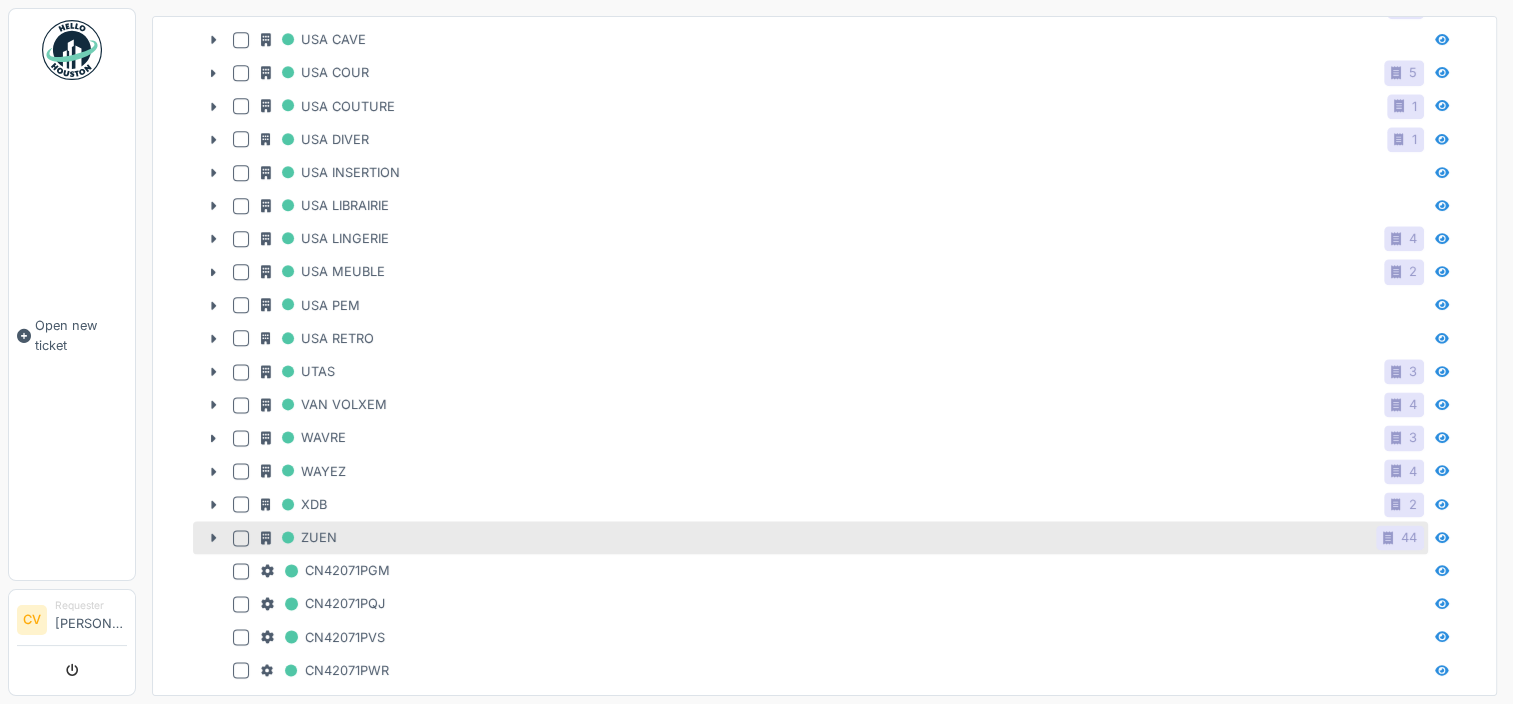 click at bounding box center (241, 538) 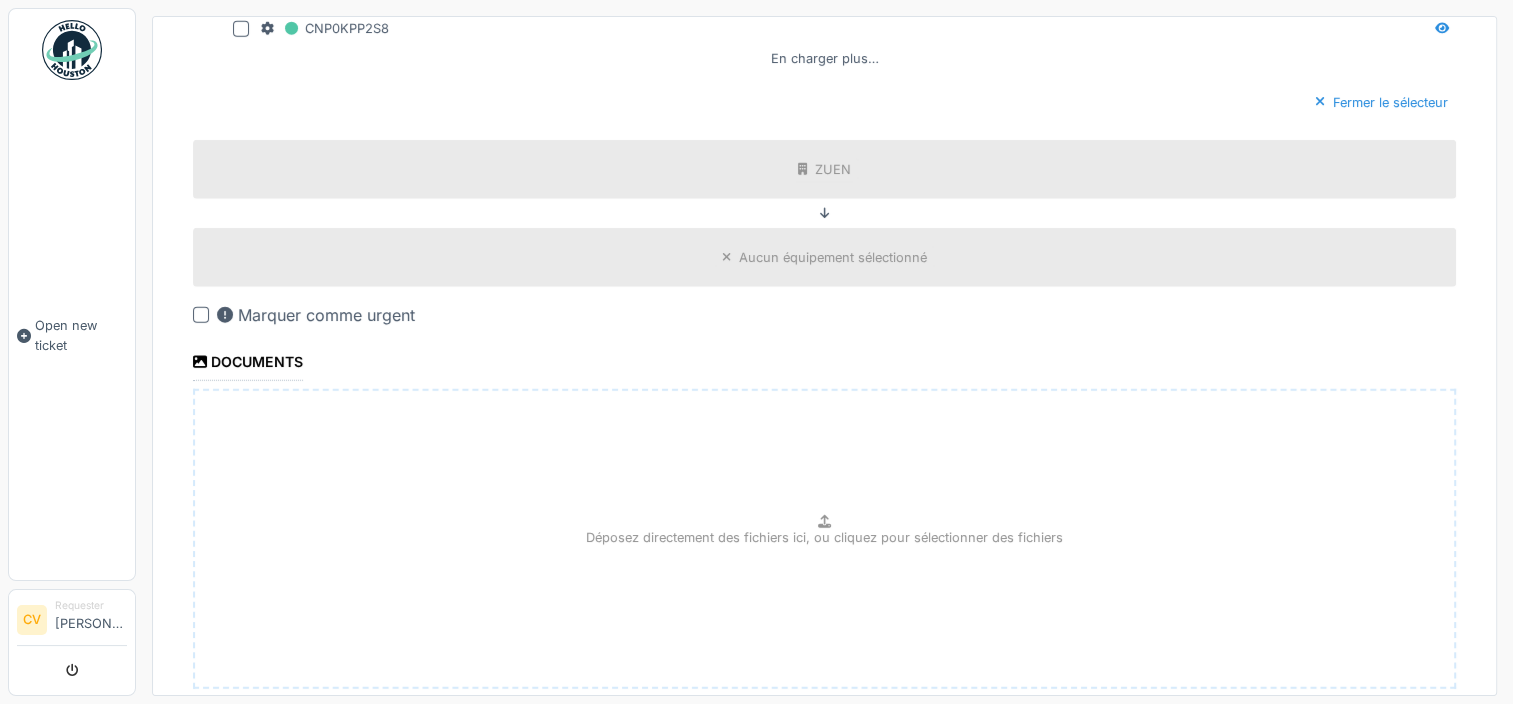 scroll, scrollTop: 5060, scrollLeft: 0, axis: vertical 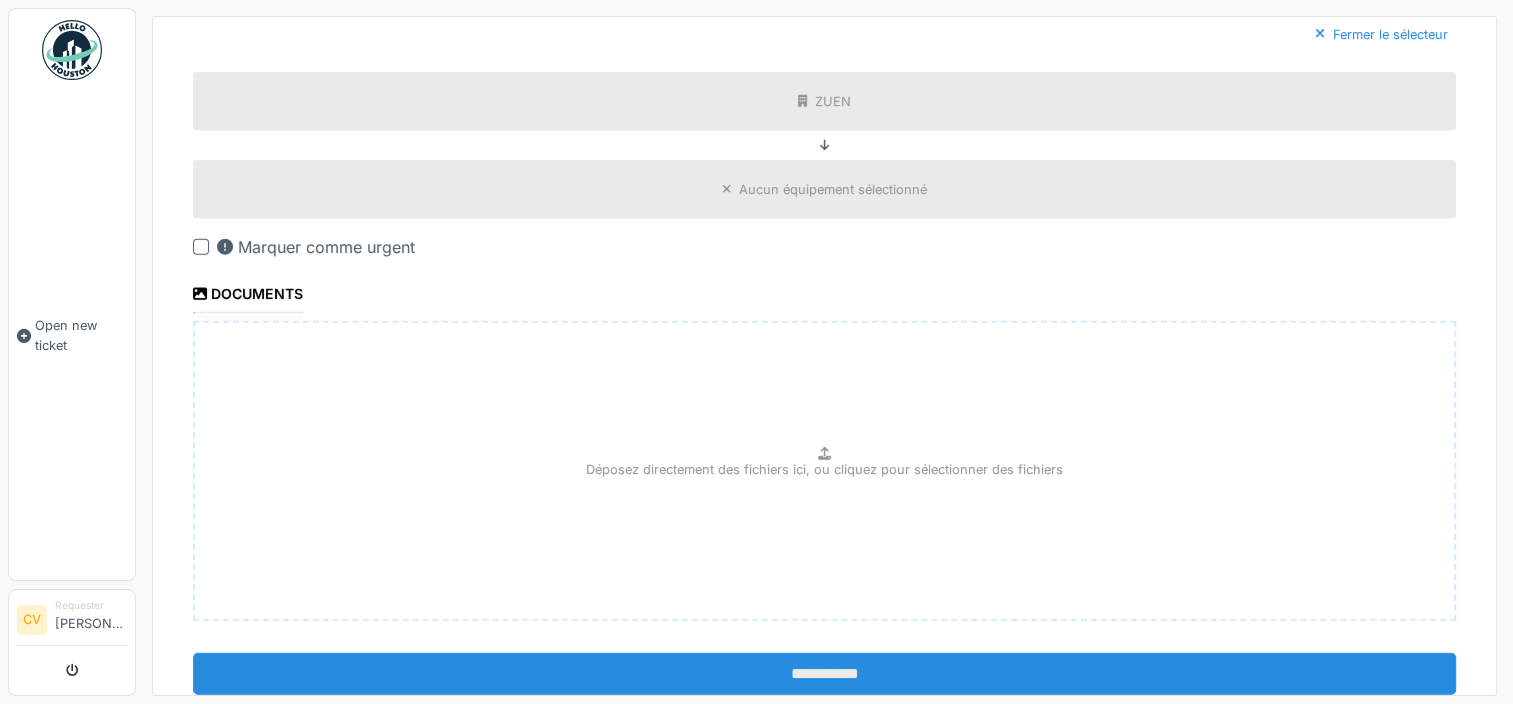 click on "**********" at bounding box center (824, 674) 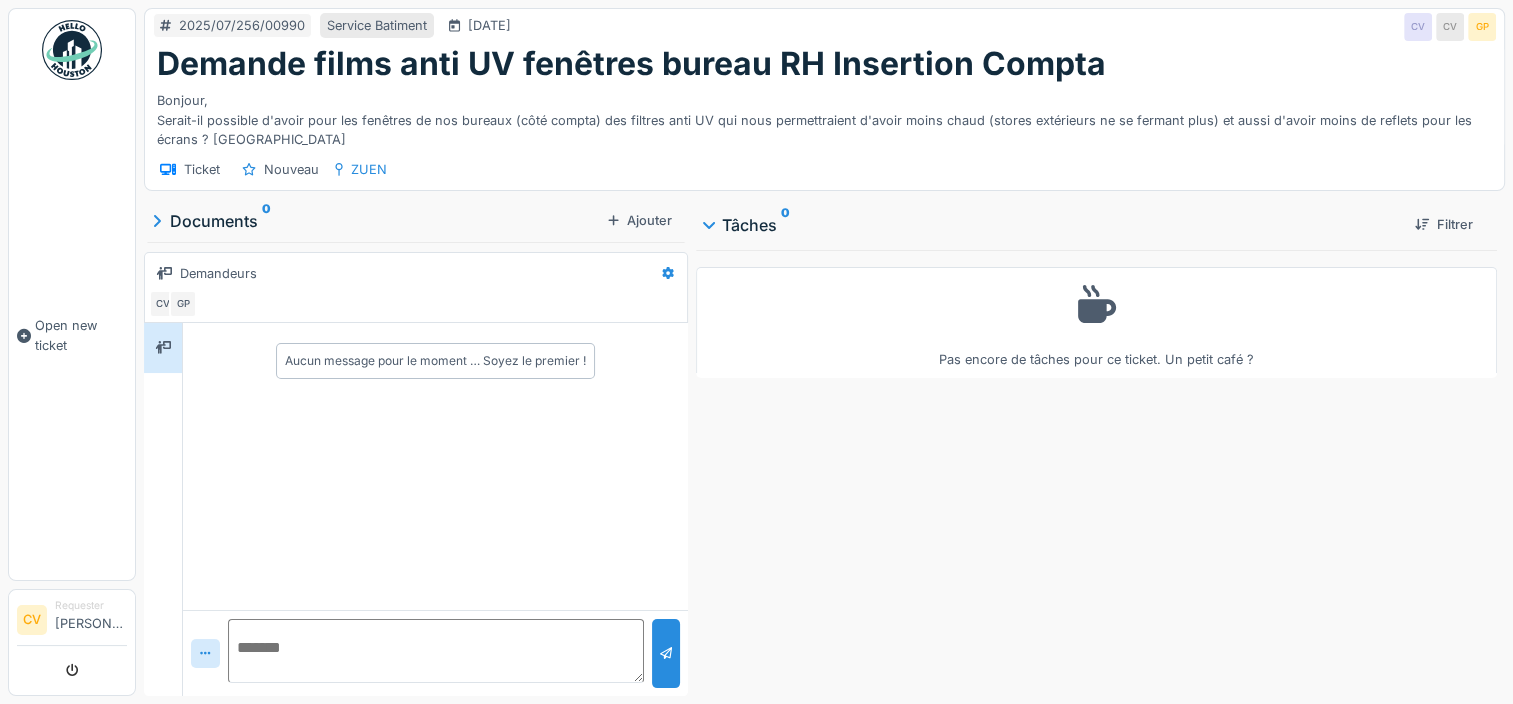scroll, scrollTop: 15, scrollLeft: 0, axis: vertical 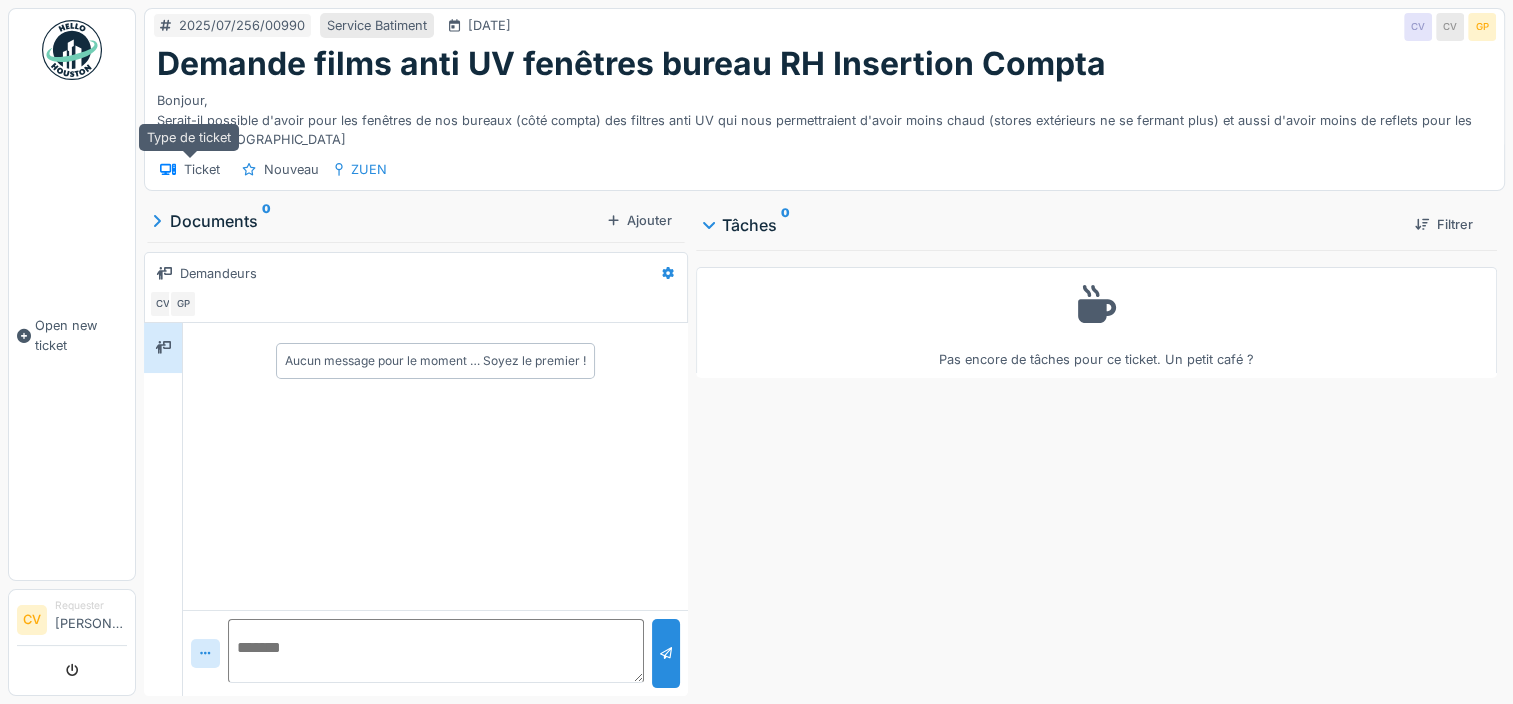 click on "Ticket" at bounding box center [202, 169] 